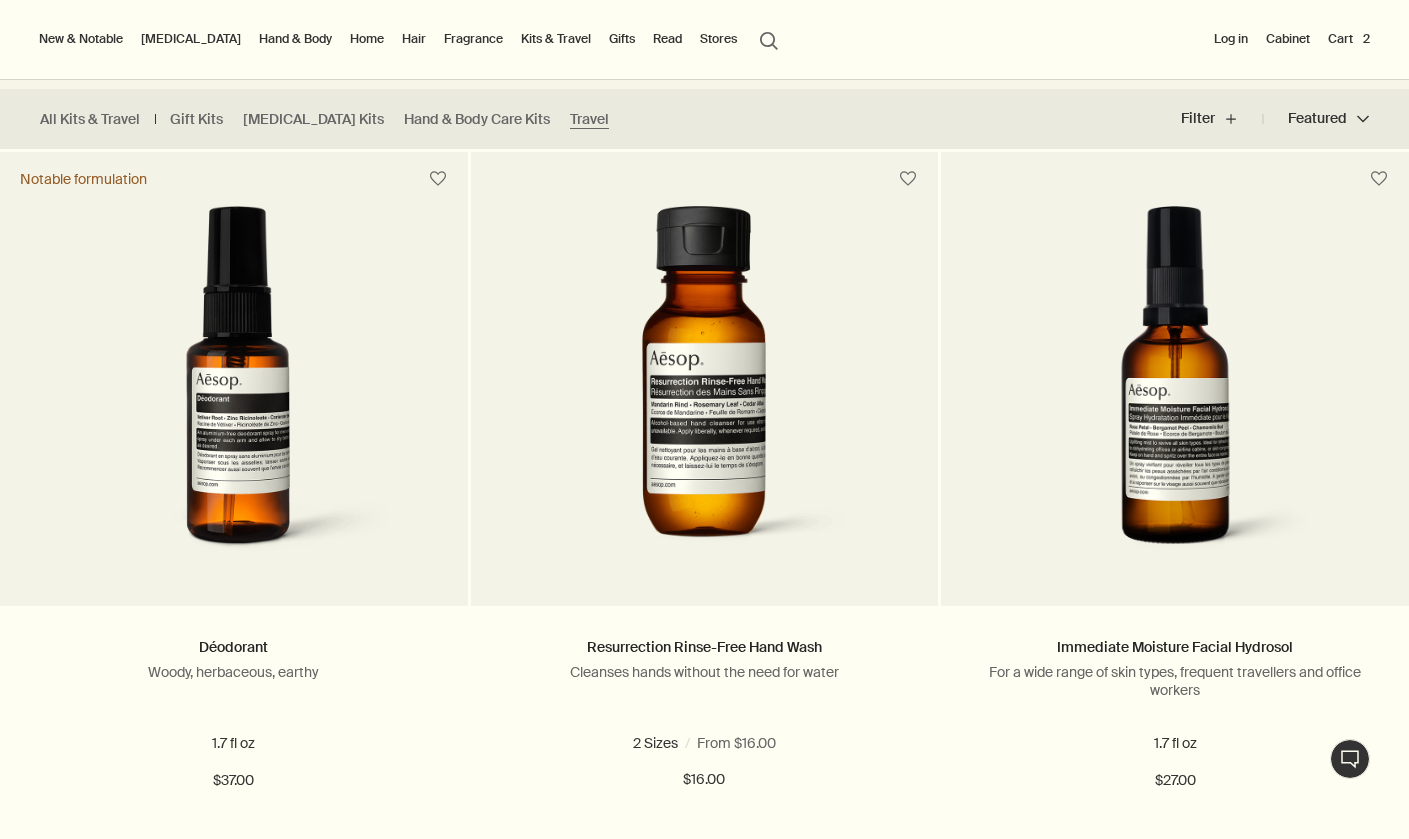 scroll, scrollTop: 0, scrollLeft: 0, axis: both 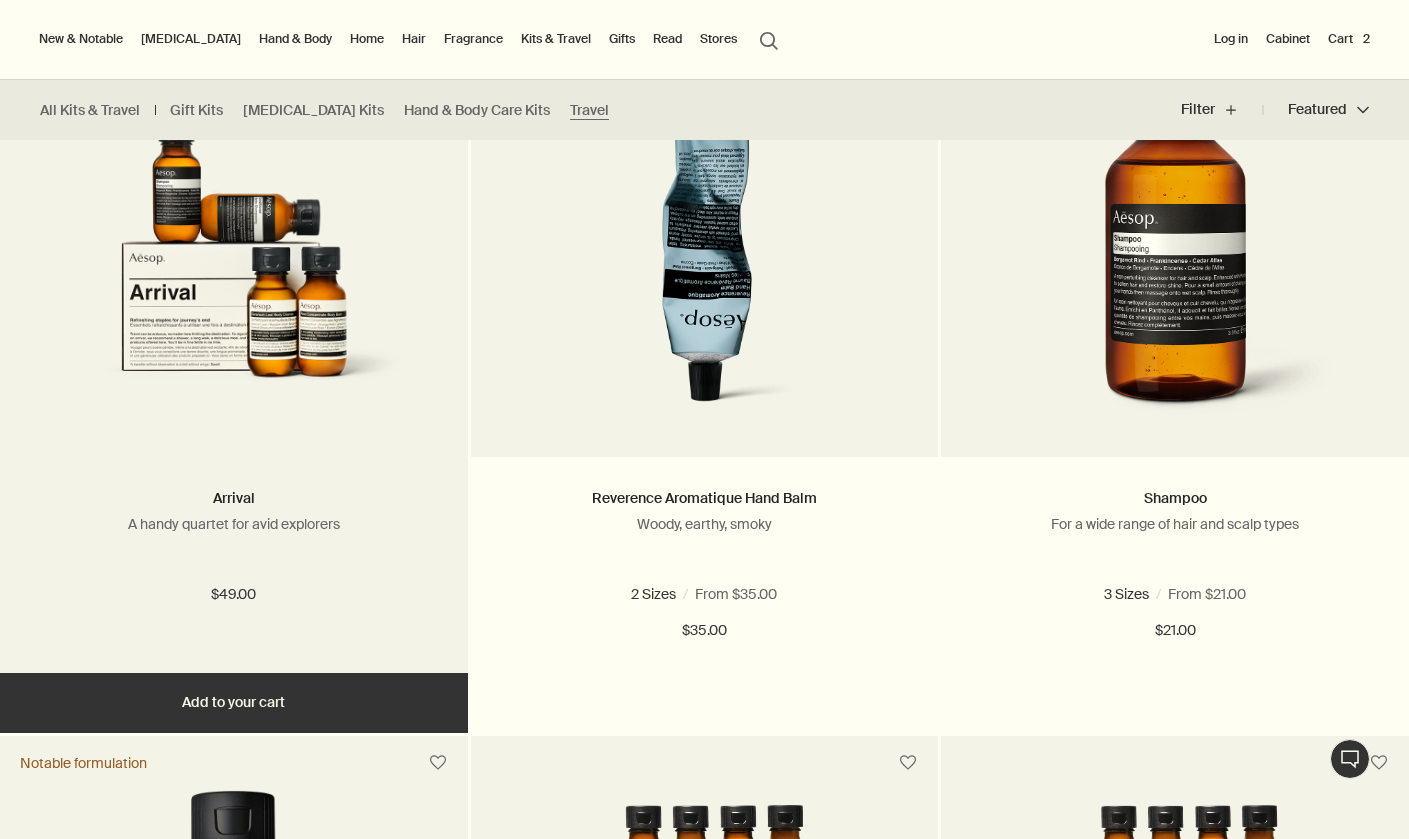 click at bounding box center (234, 249) 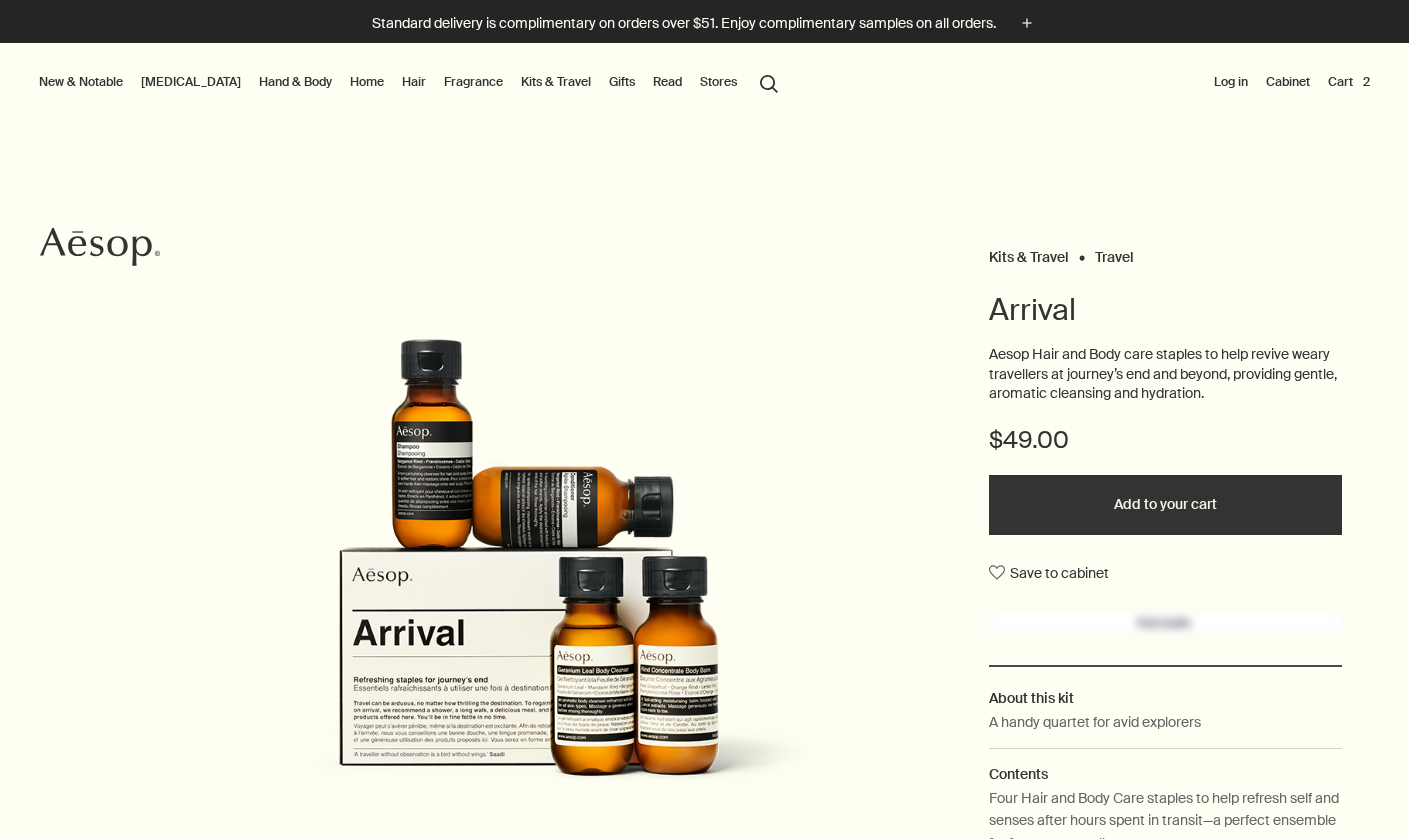 scroll, scrollTop: 0, scrollLeft: 0, axis: both 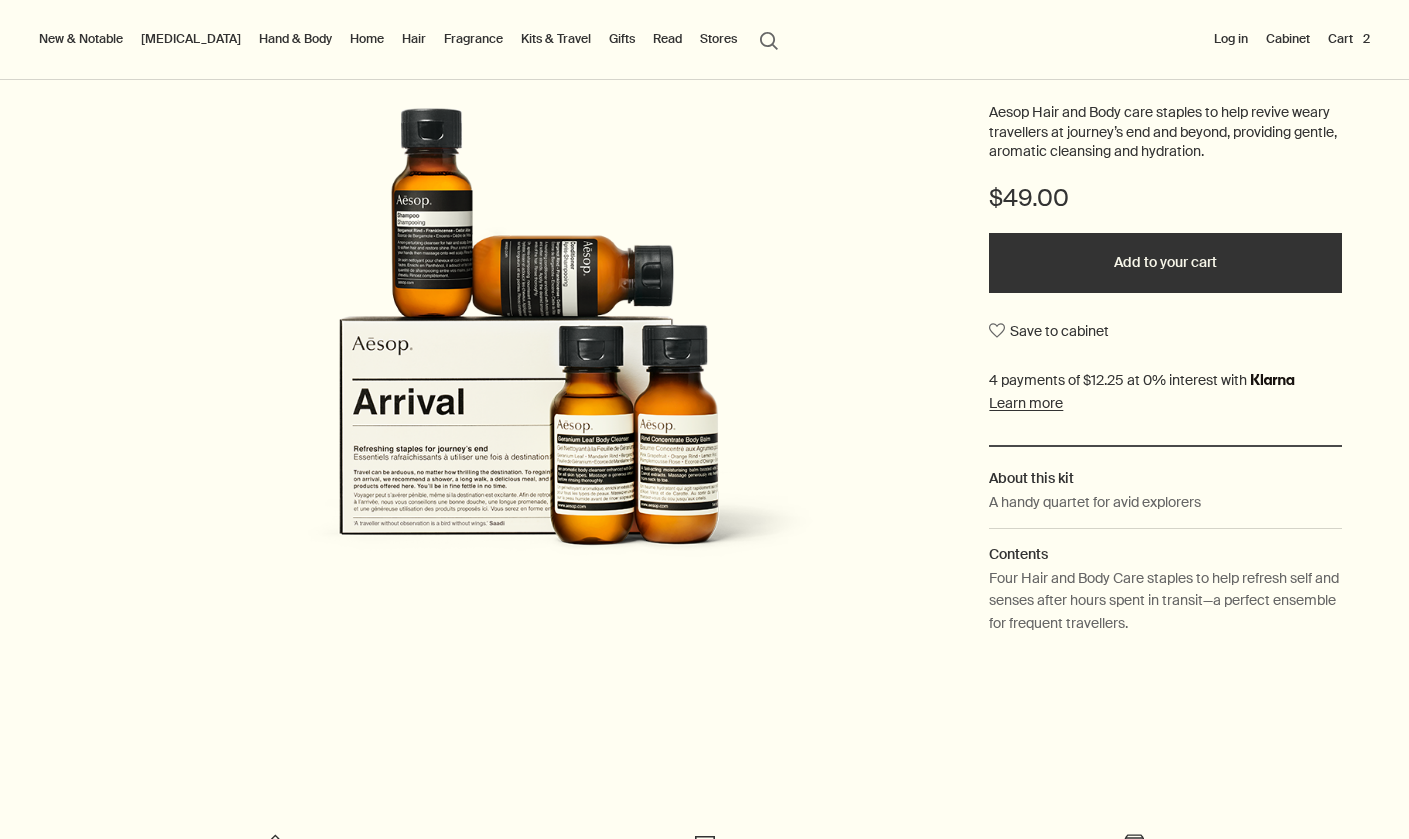 click at bounding box center [704, 839] 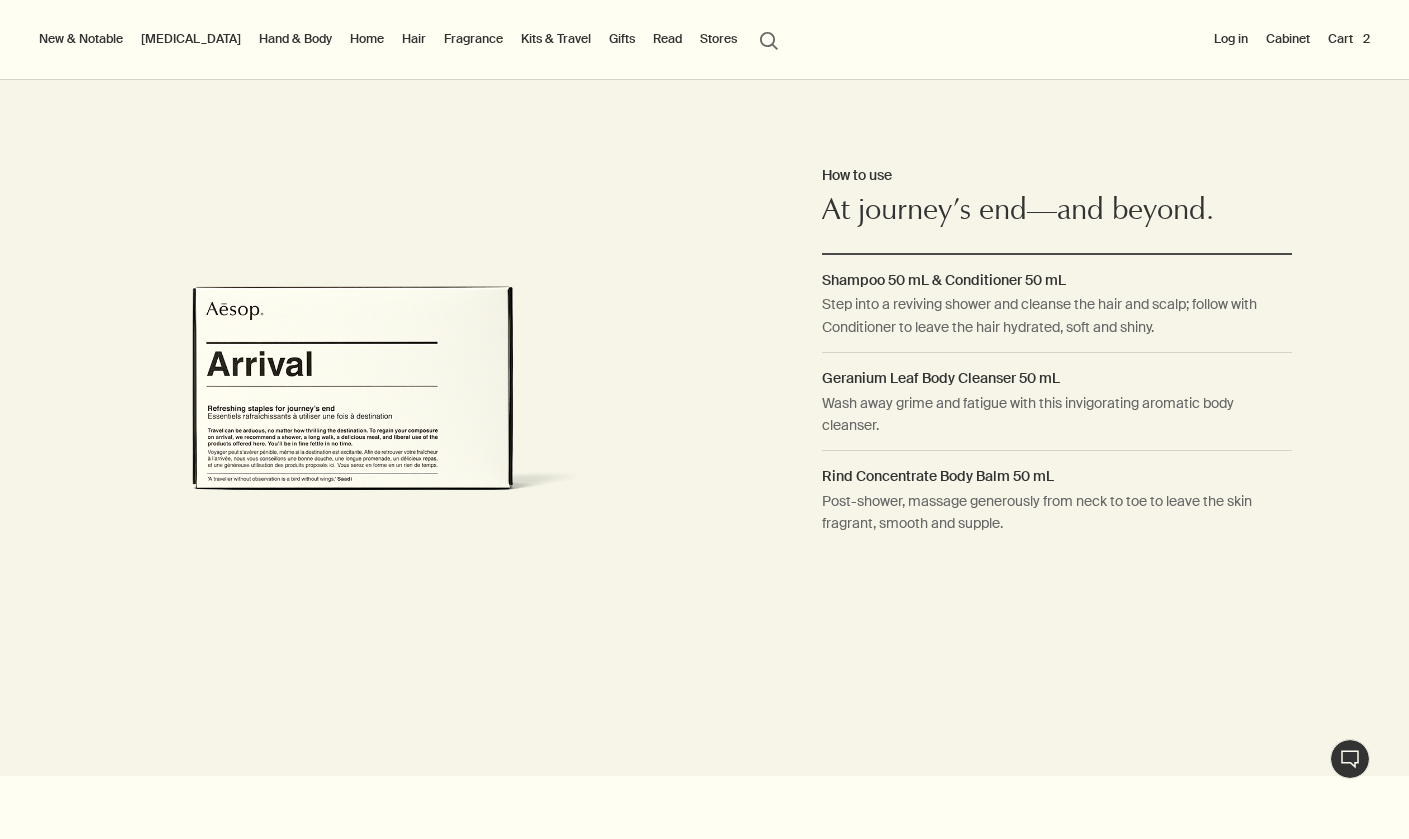 scroll, scrollTop: 1321, scrollLeft: 0, axis: vertical 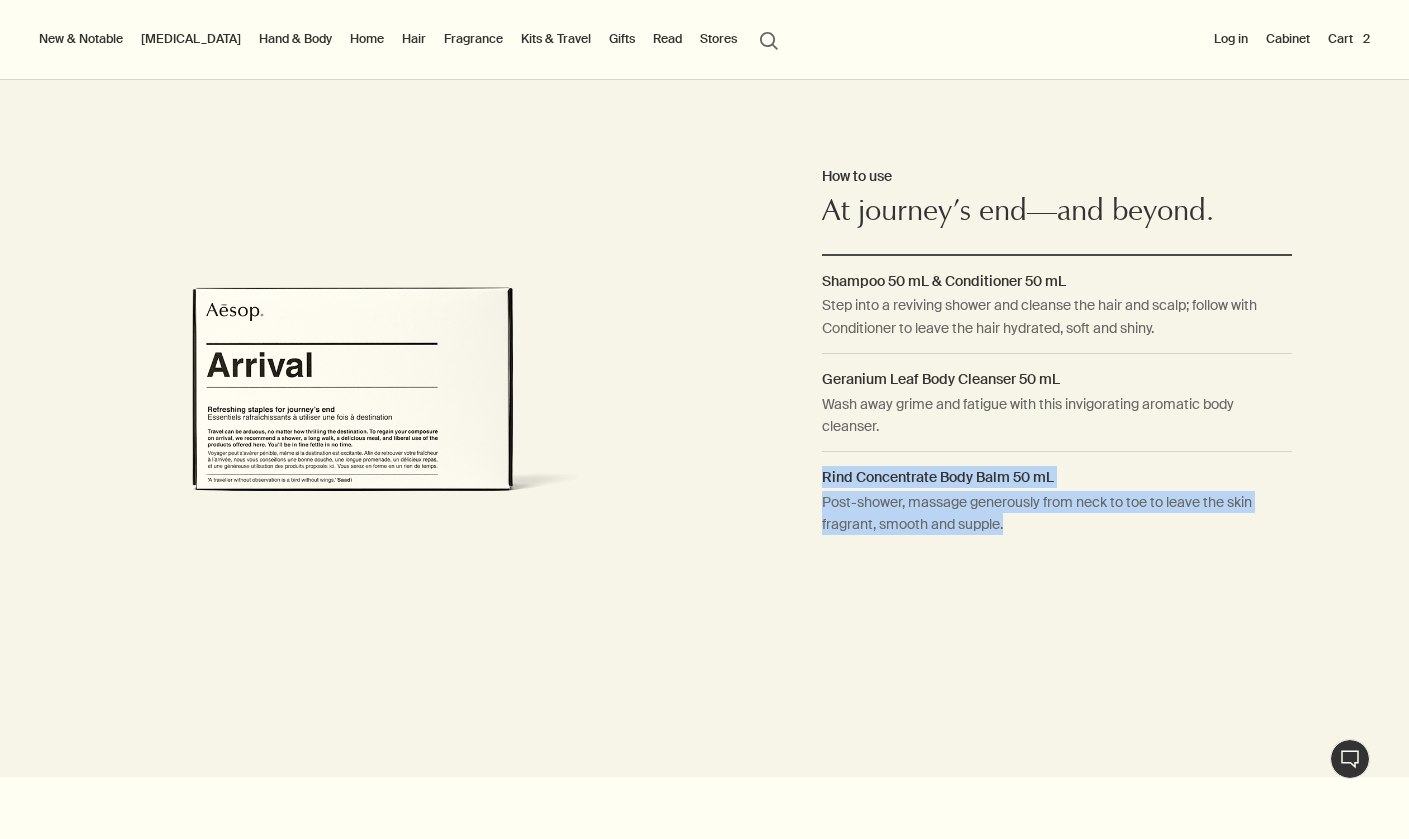 drag, startPoint x: 1019, startPoint y: 526, endPoint x: 794, endPoint y: 468, distance: 232.35533 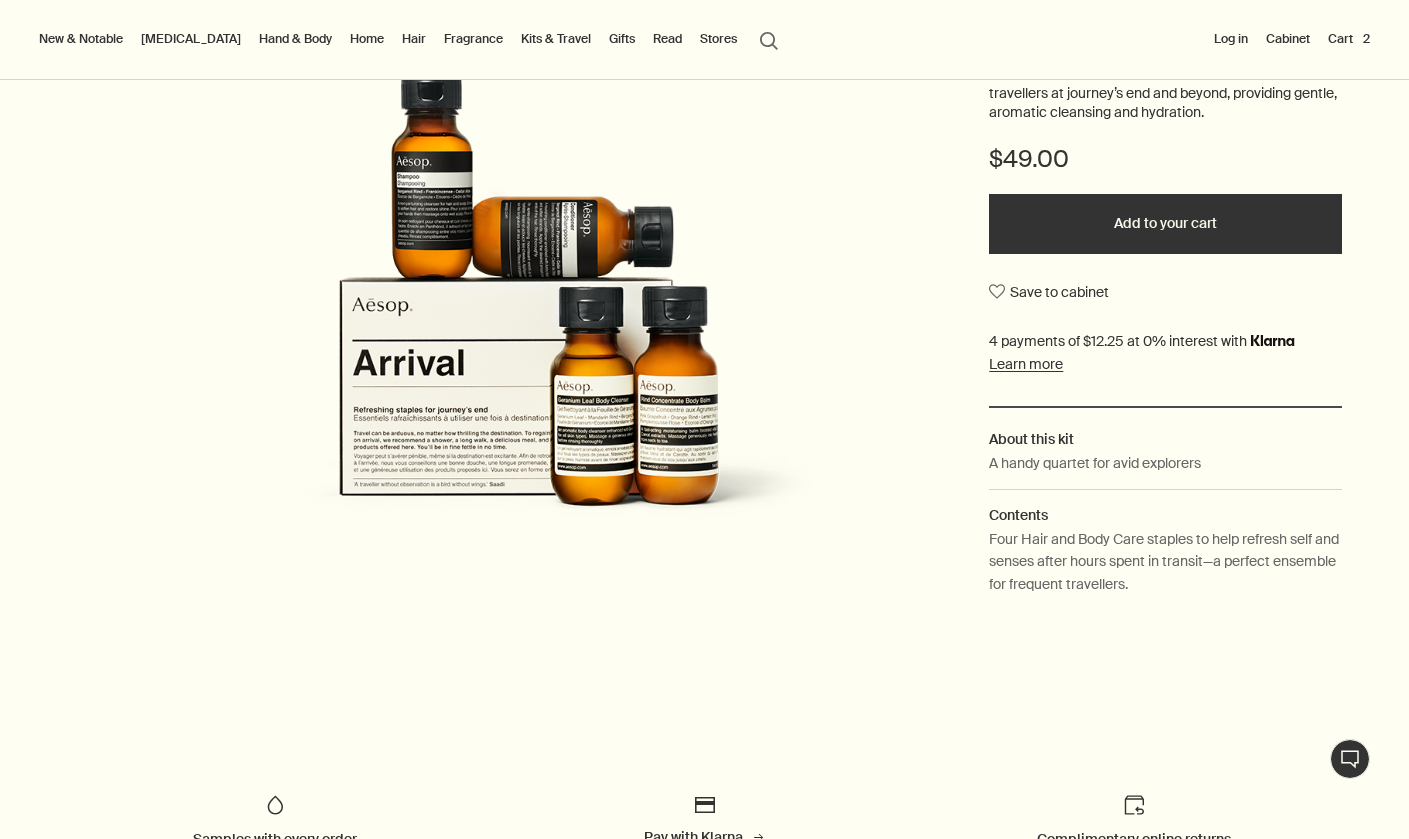scroll, scrollTop: 81, scrollLeft: 0, axis: vertical 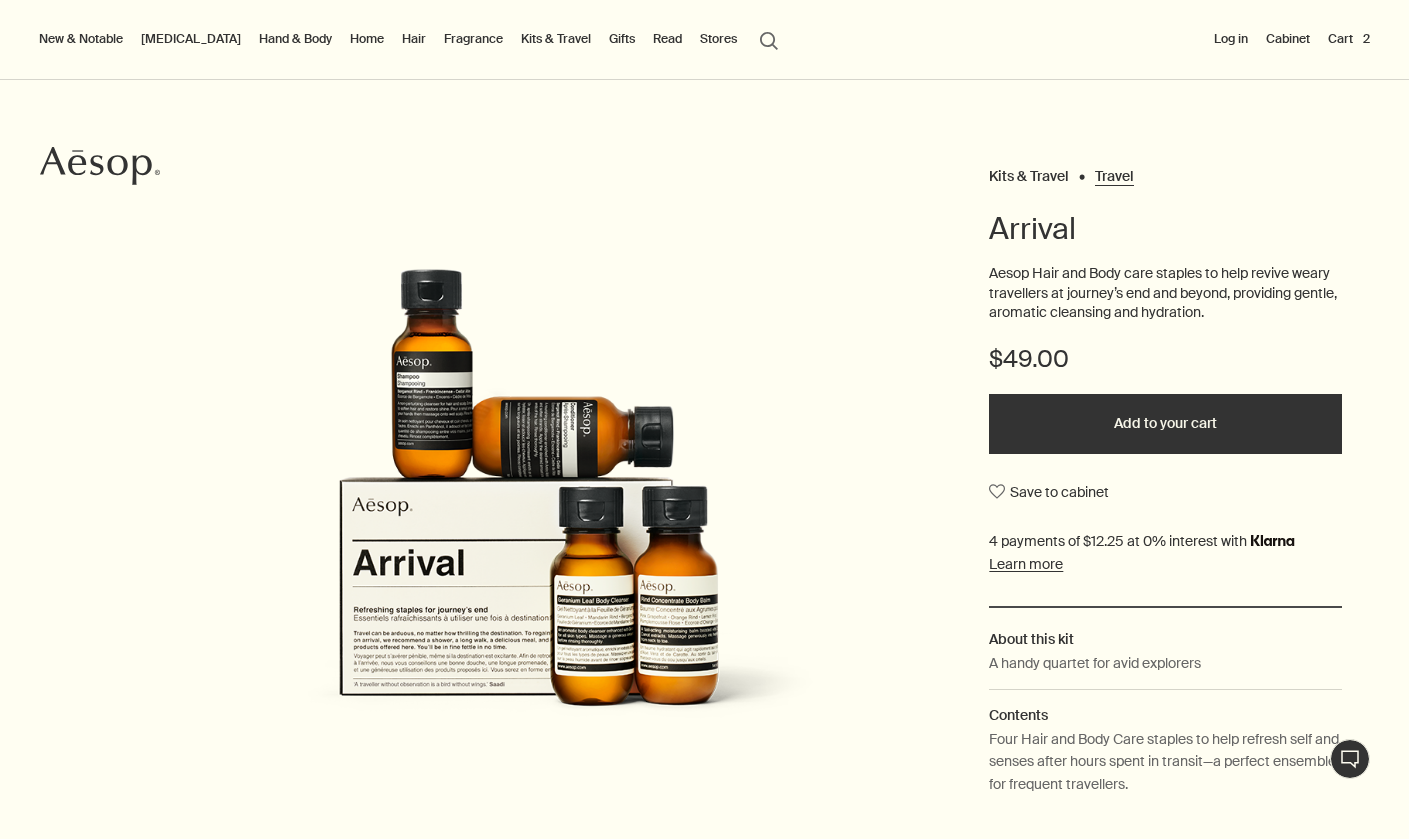 click on "Travel" at bounding box center [1114, 171] 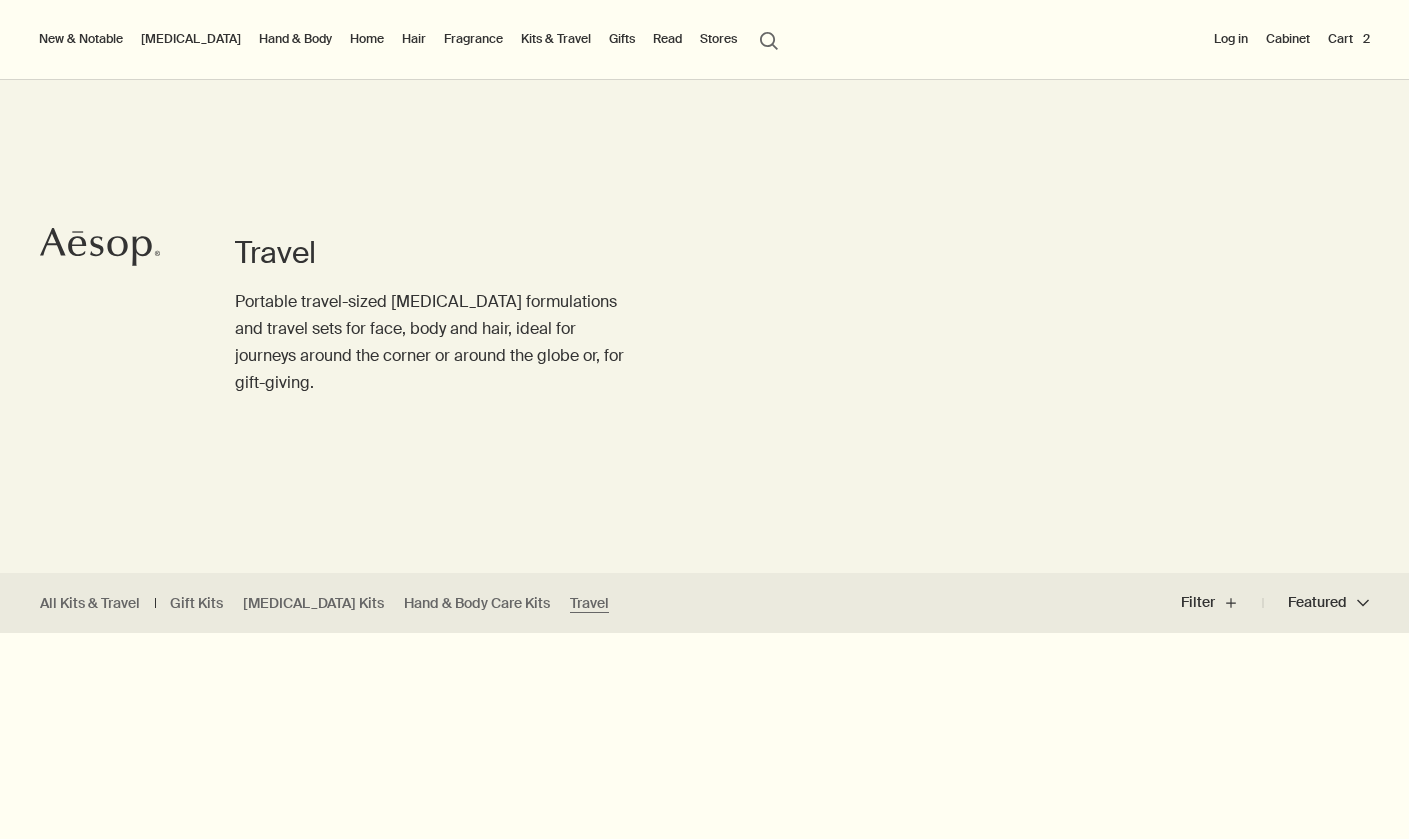 scroll, scrollTop: 170, scrollLeft: 0, axis: vertical 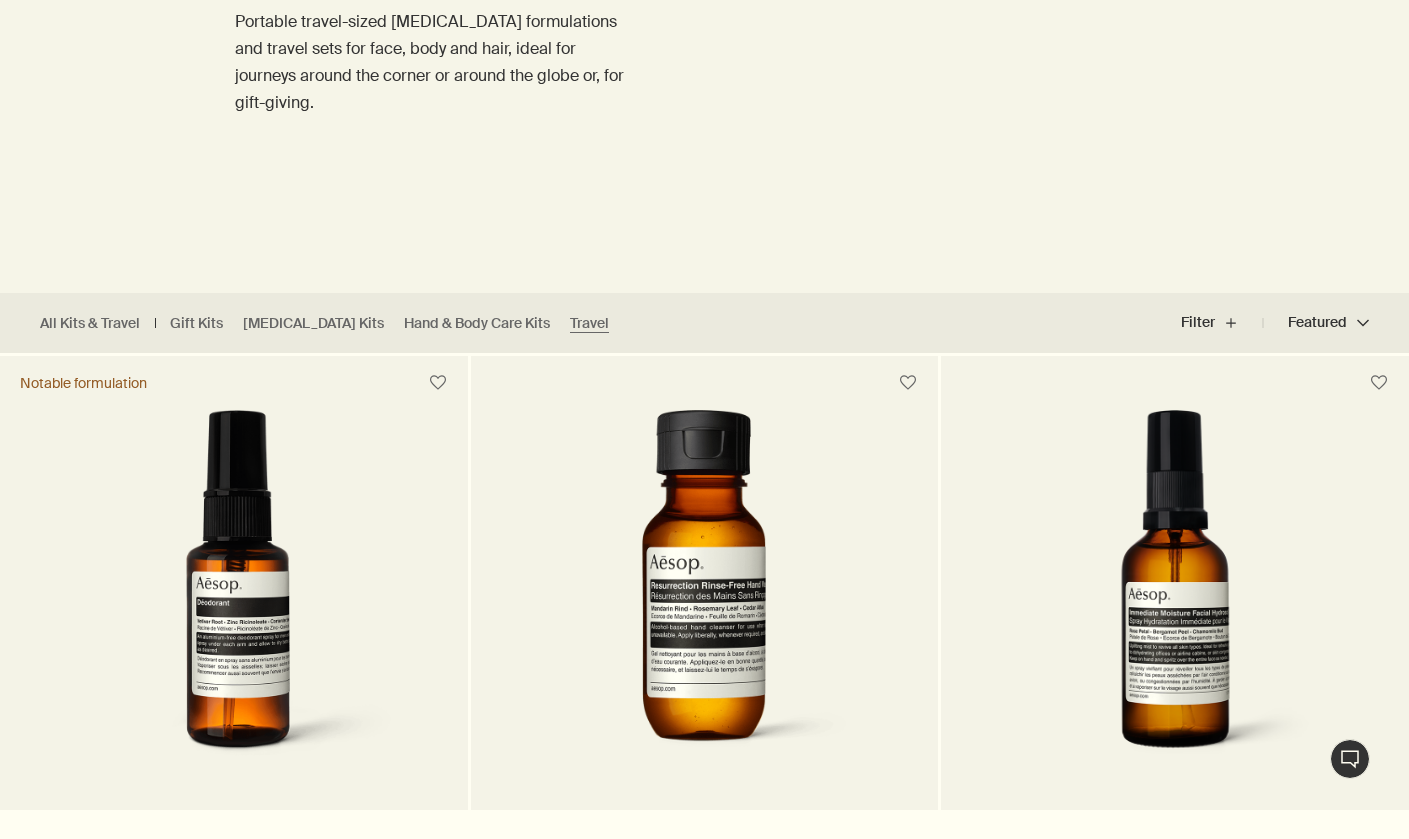 click at bounding box center [704, 559] 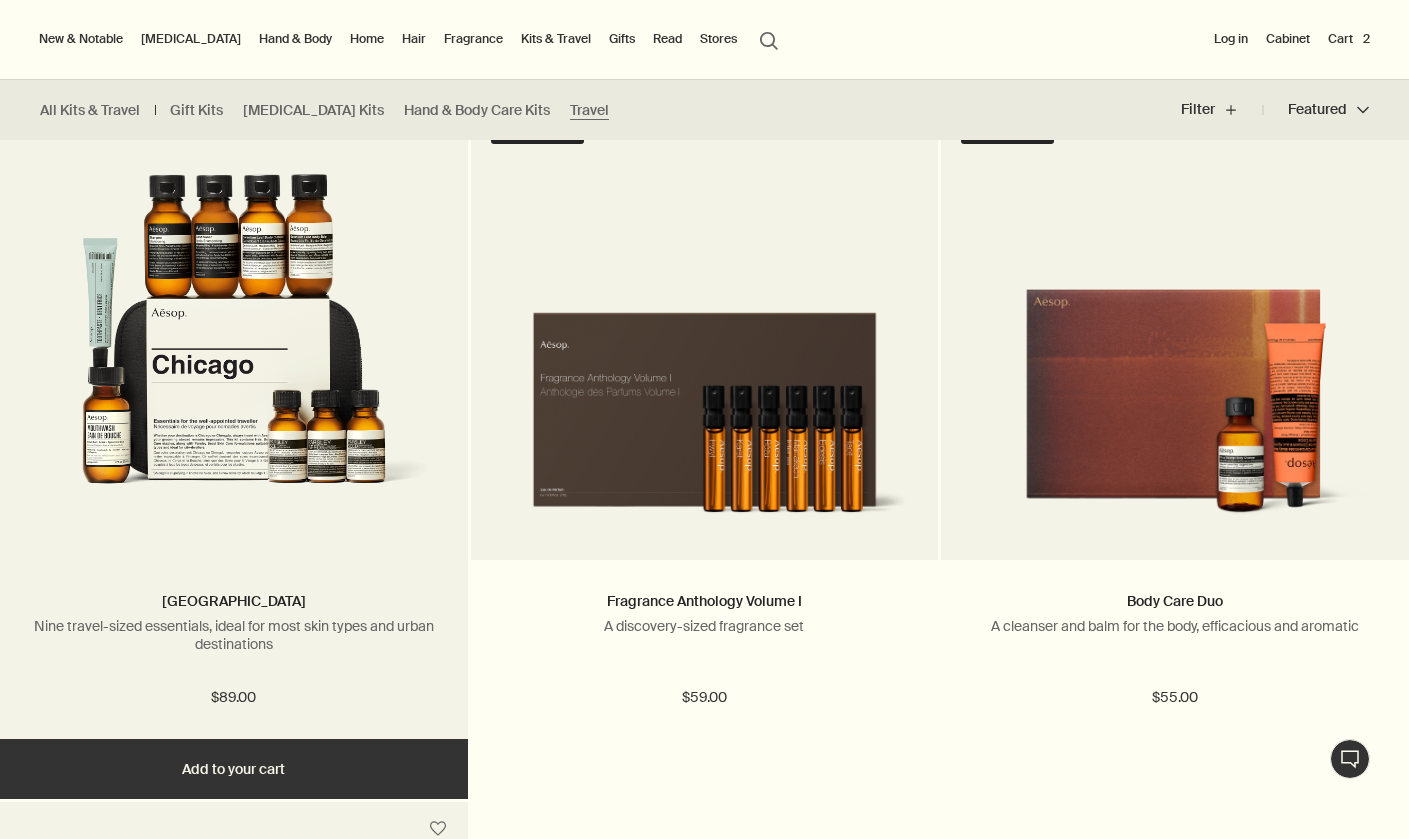 scroll, scrollTop: 4196, scrollLeft: 0, axis: vertical 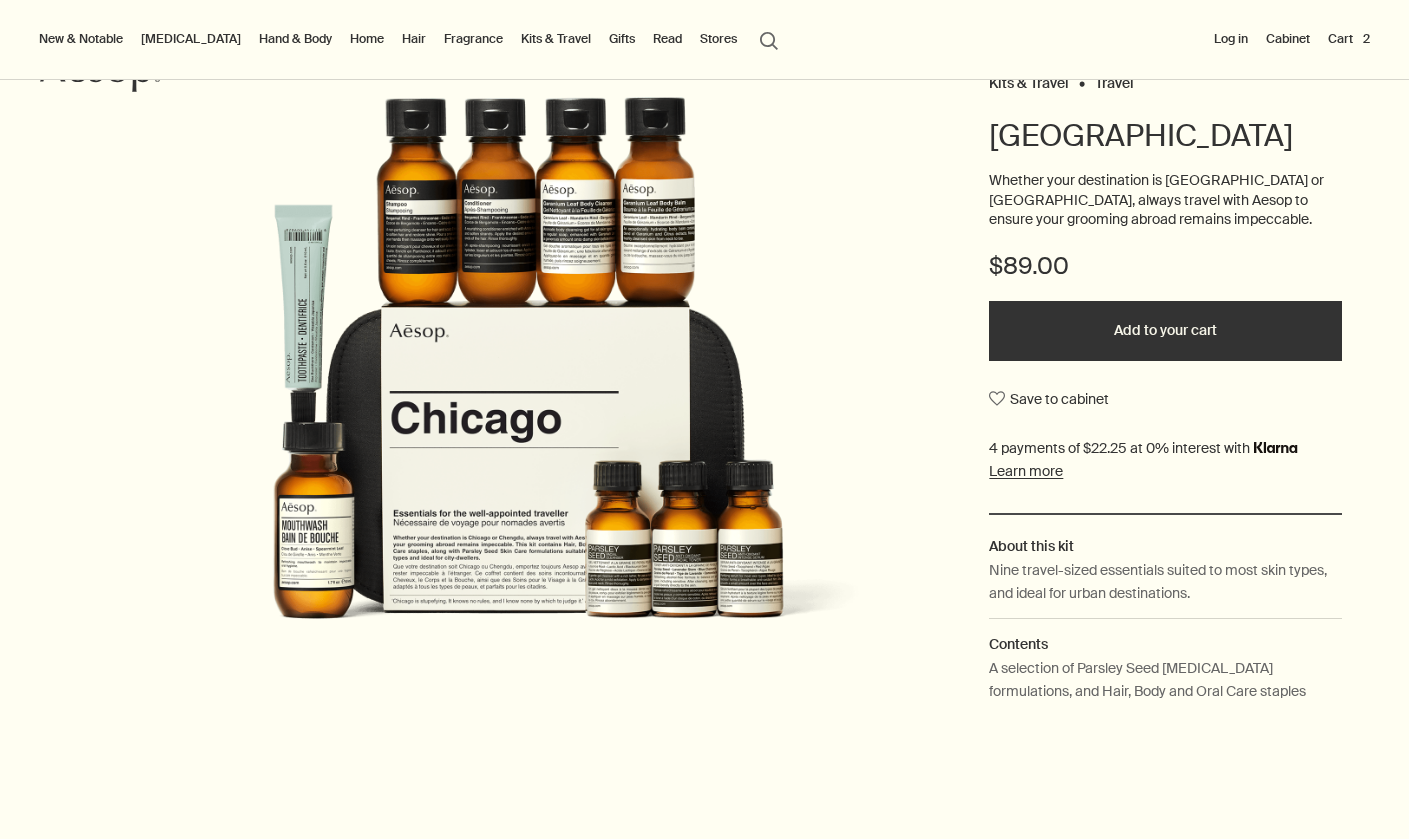click at bounding box center (704, 839) 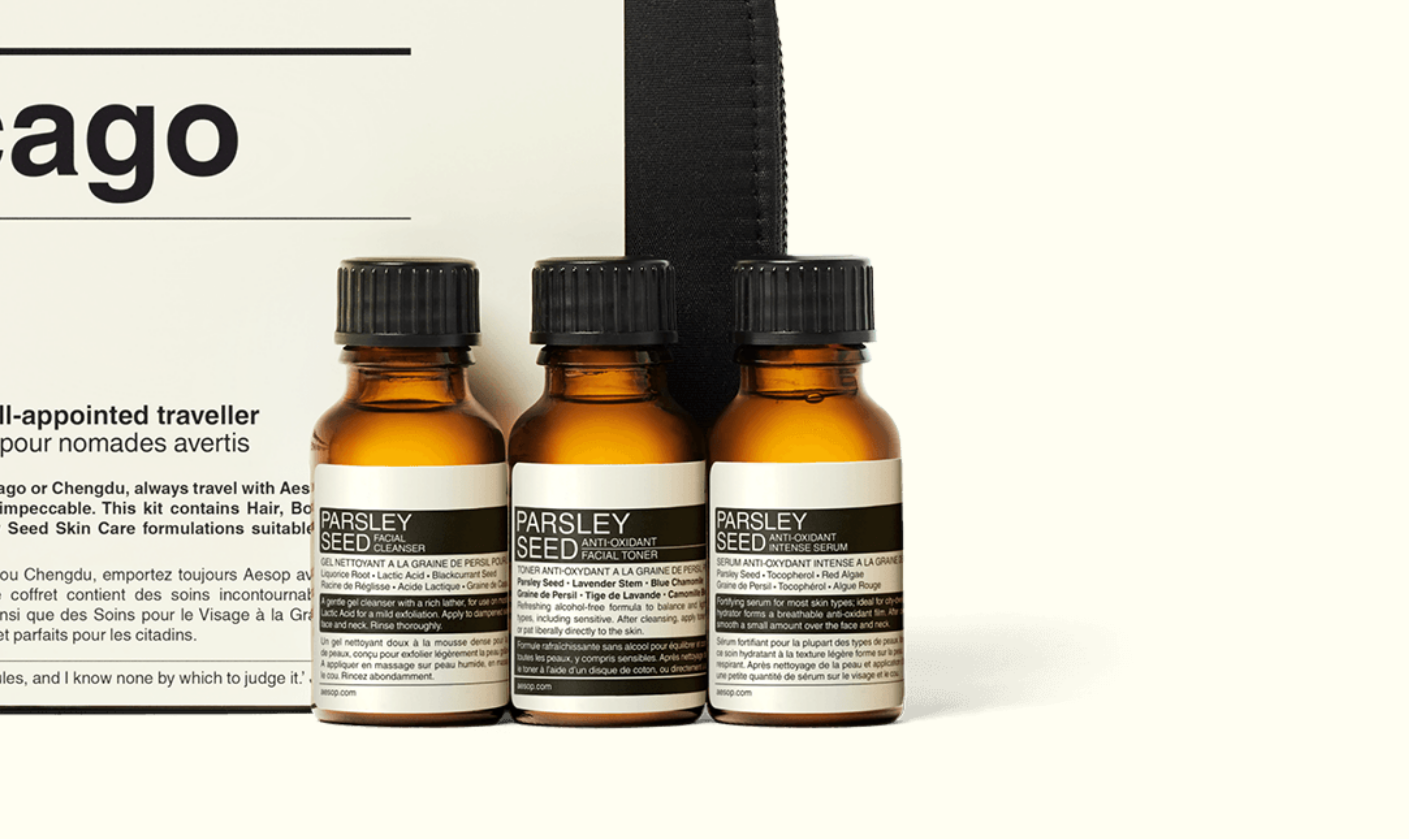 click at bounding box center (528, 397) 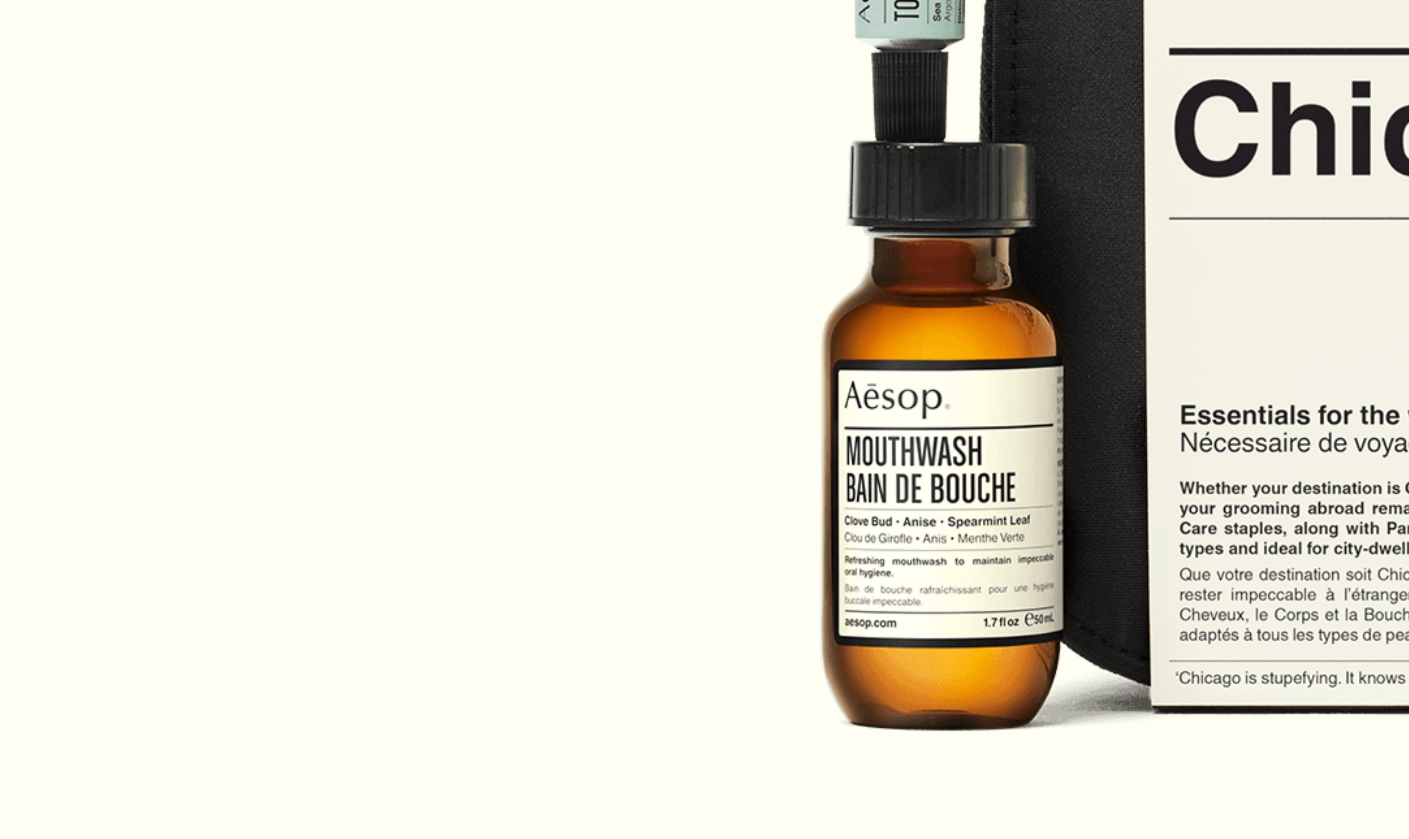 scroll, scrollTop: 0, scrollLeft: 0, axis: both 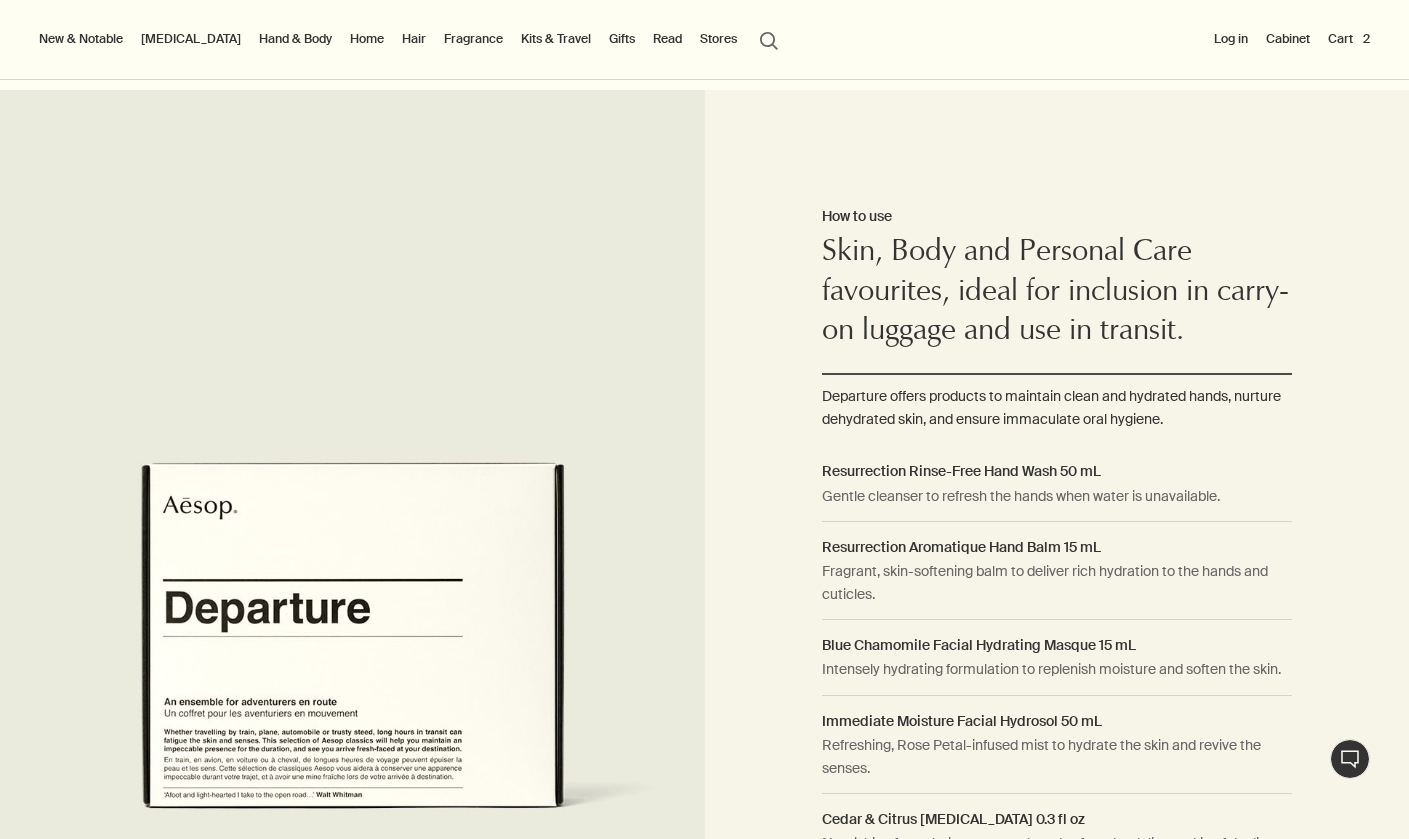 click at bounding box center [704, 839] 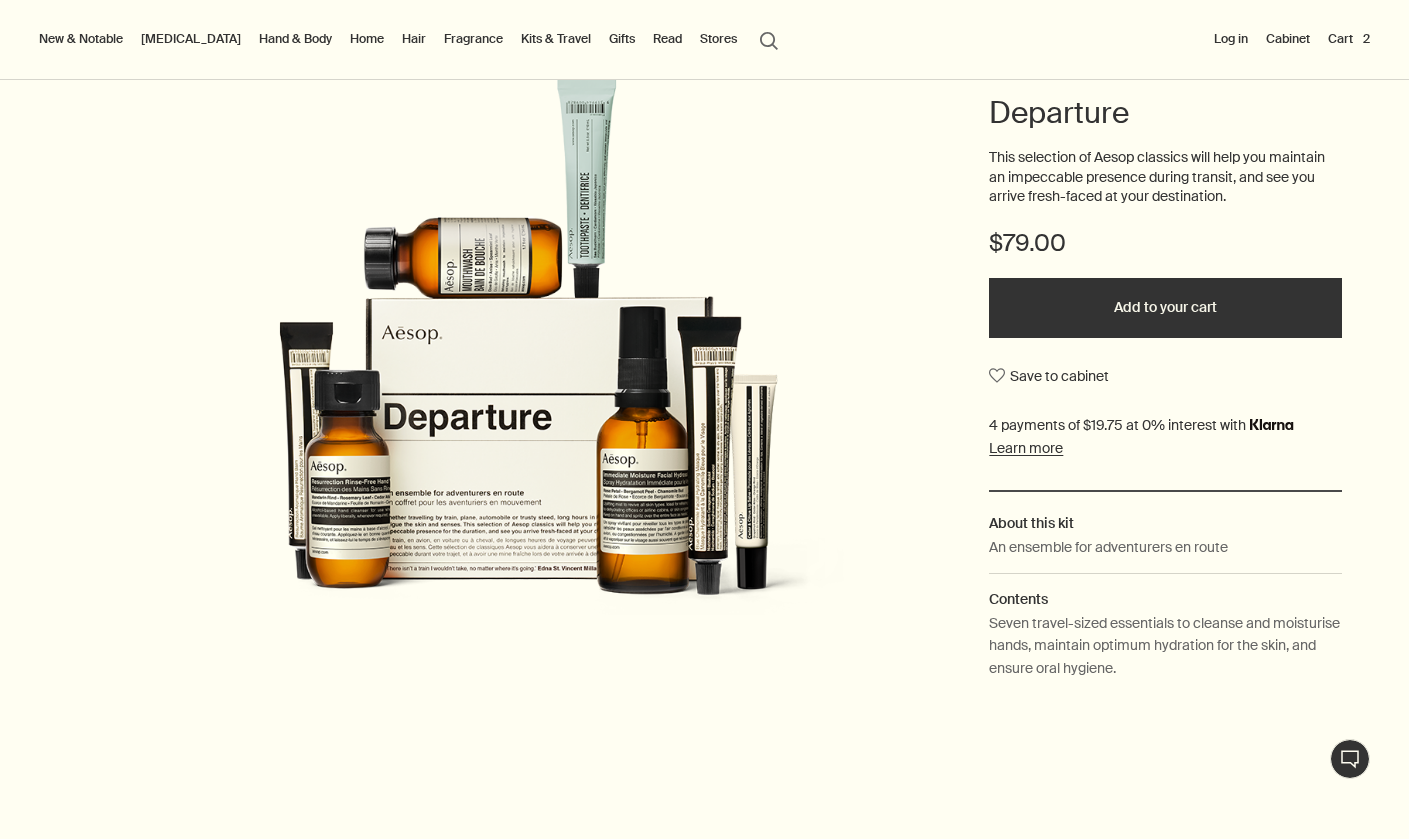 scroll, scrollTop: 192, scrollLeft: 0, axis: vertical 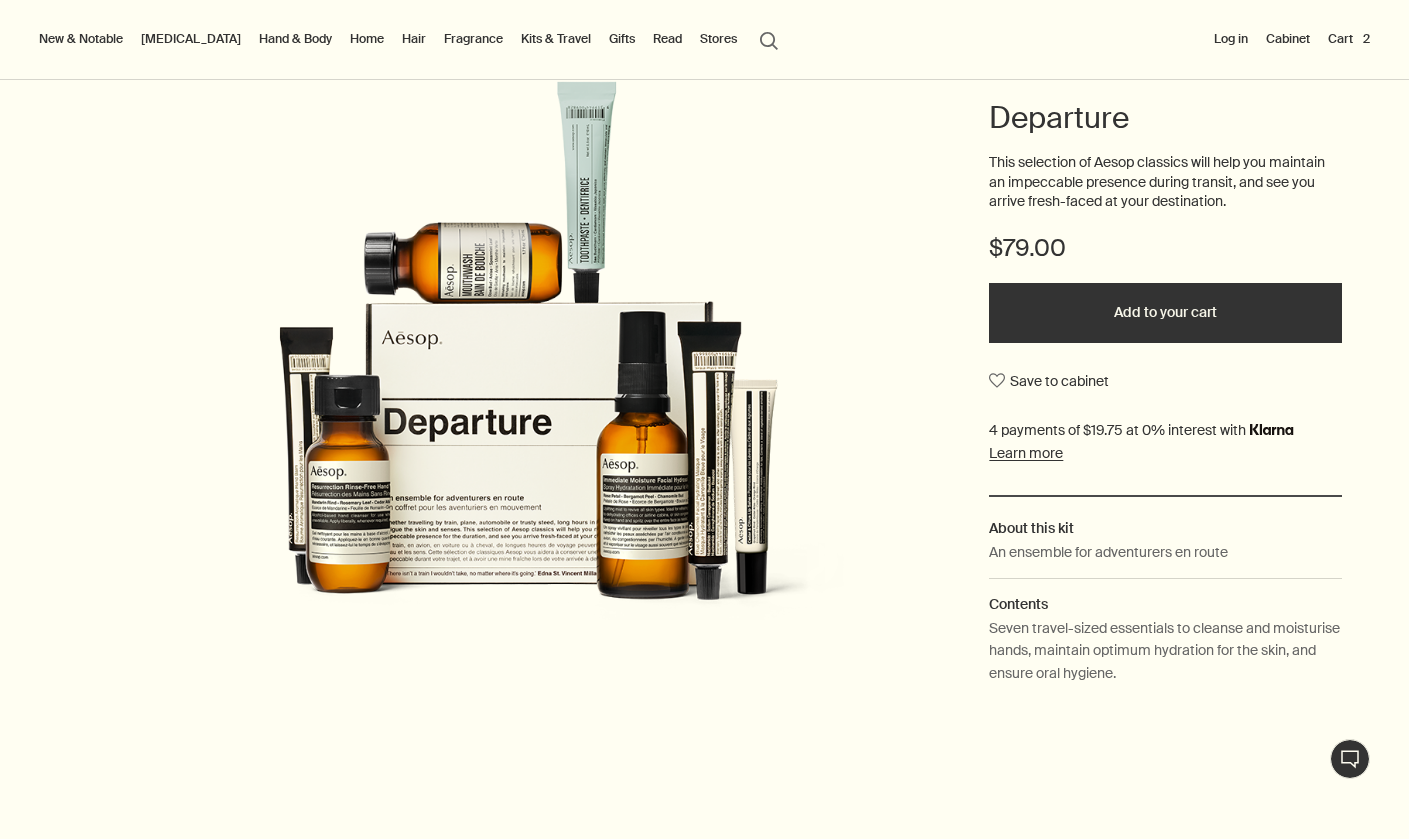 click on "Cart 2" at bounding box center [1349, 39] 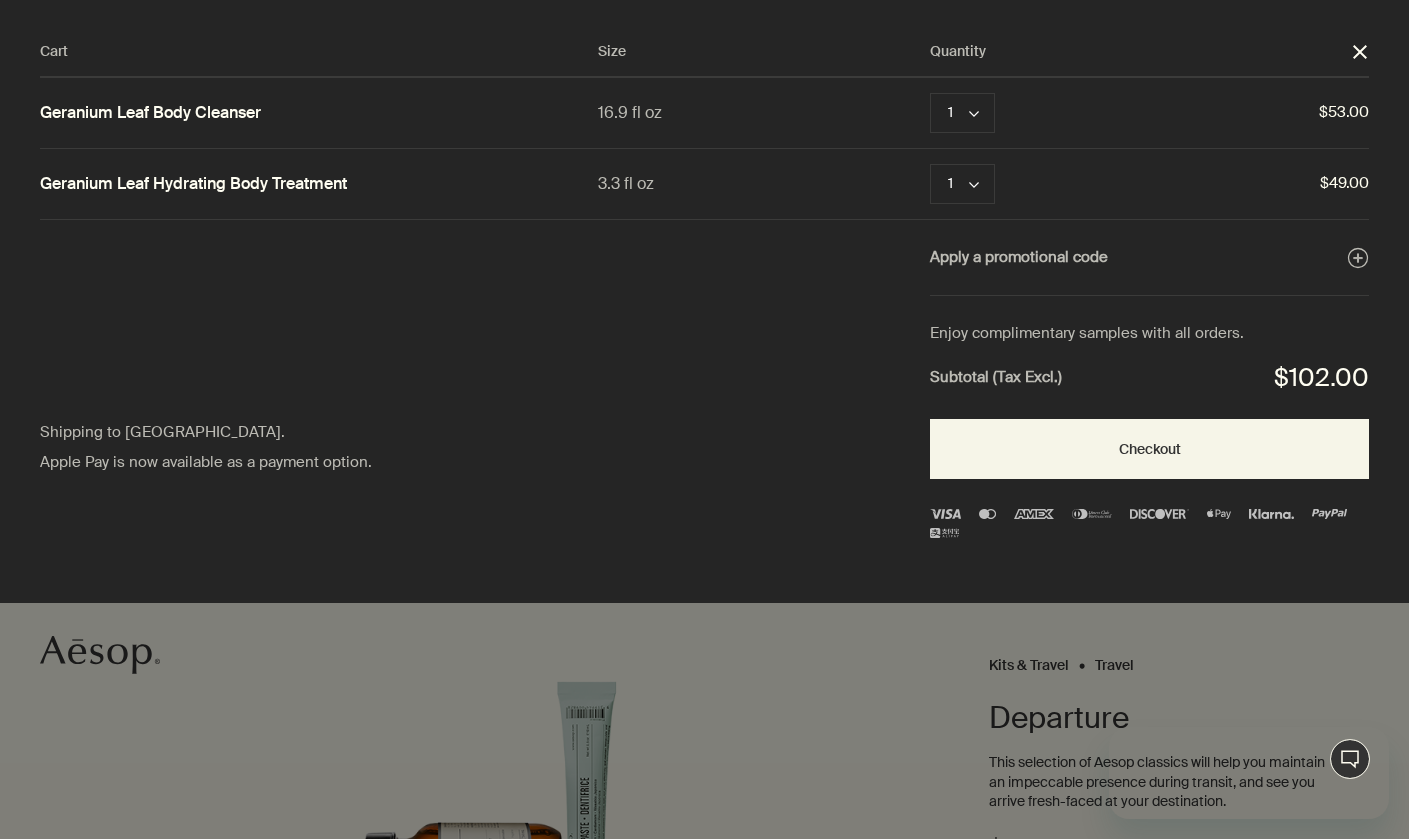 scroll, scrollTop: 0, scrollLeft: 0, axis: both 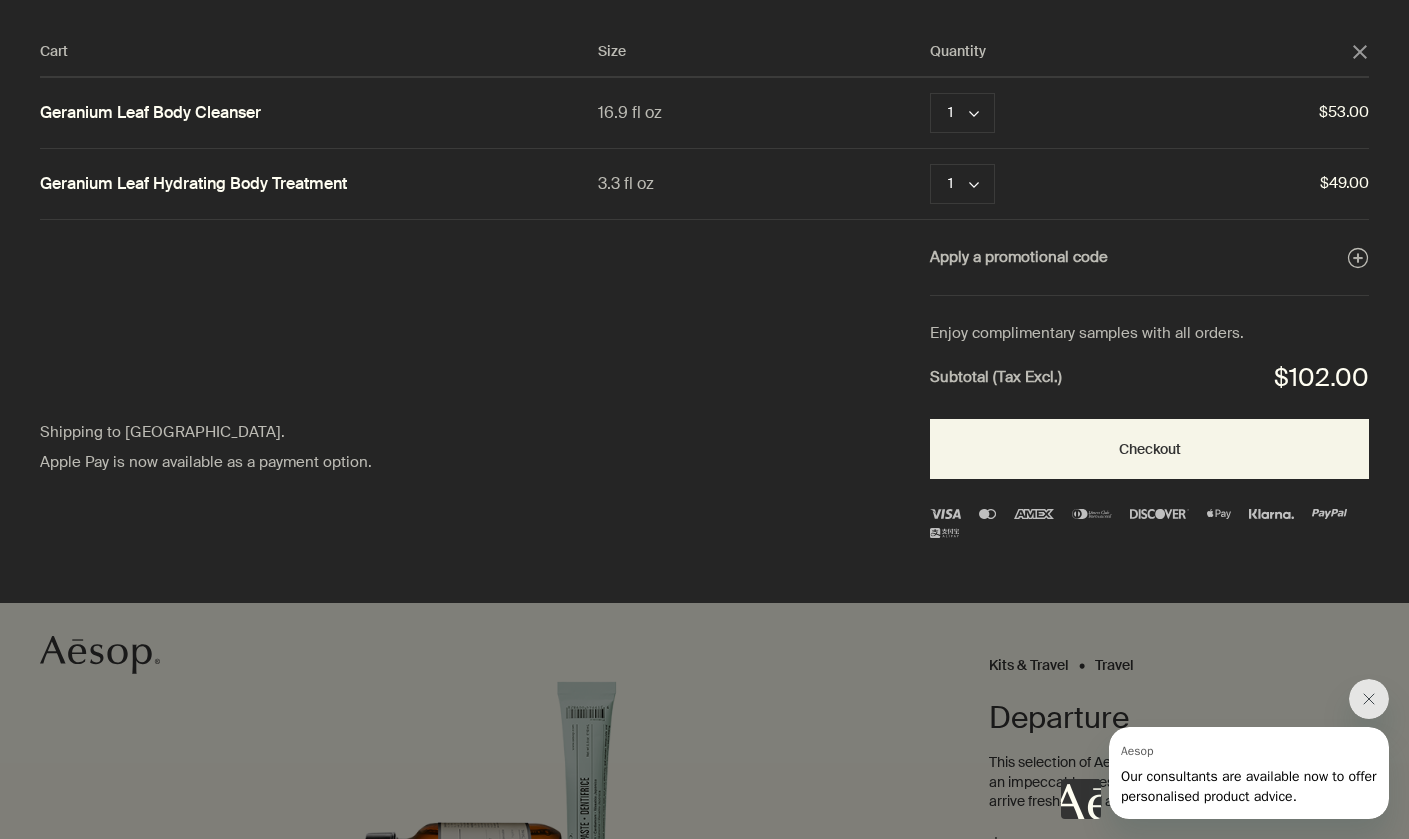 click at bounding box center (704, 419) 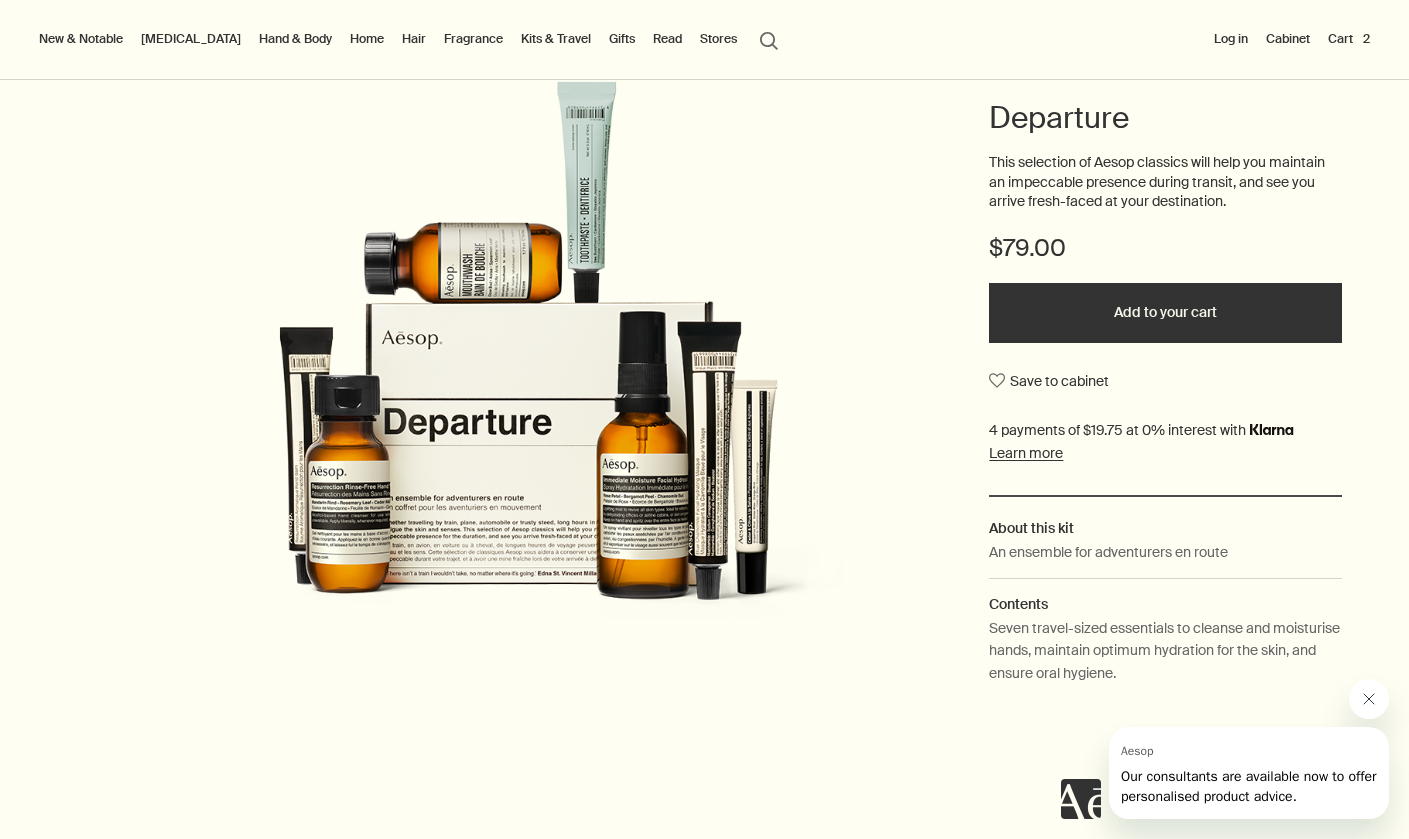click 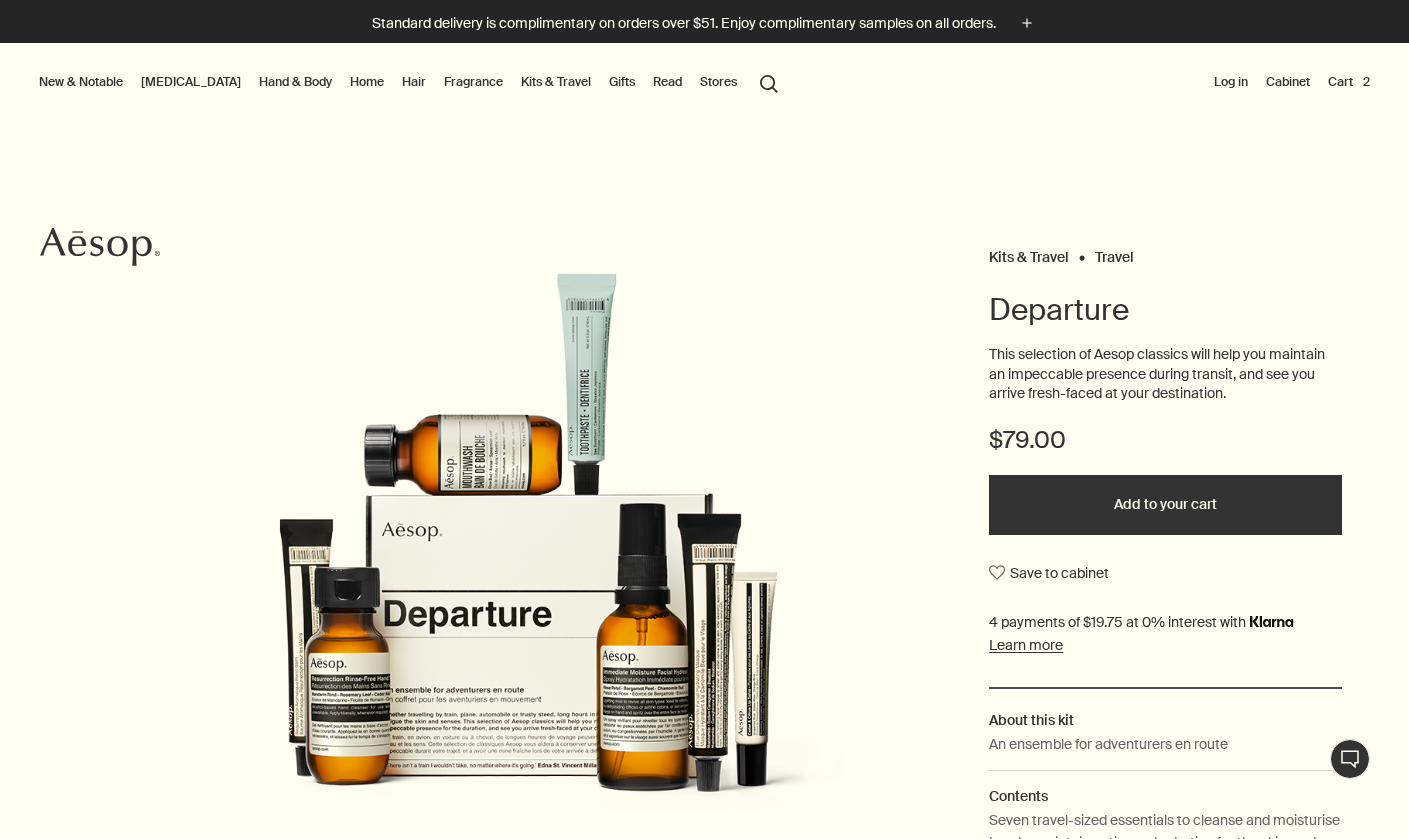 scroll, scrollTop: 0, scrollLeft: 0, axis: both 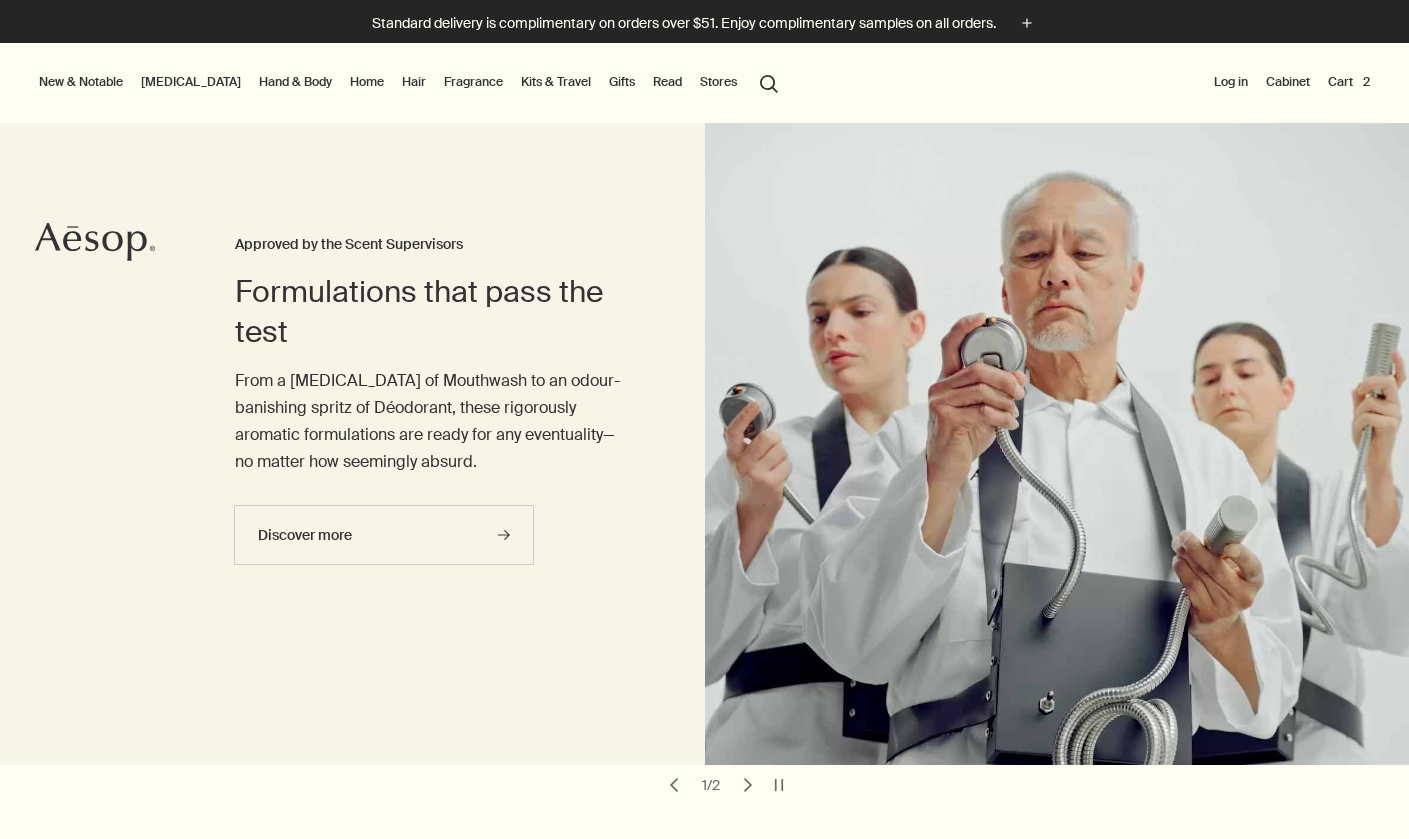 click at bounding box center (704, 839) 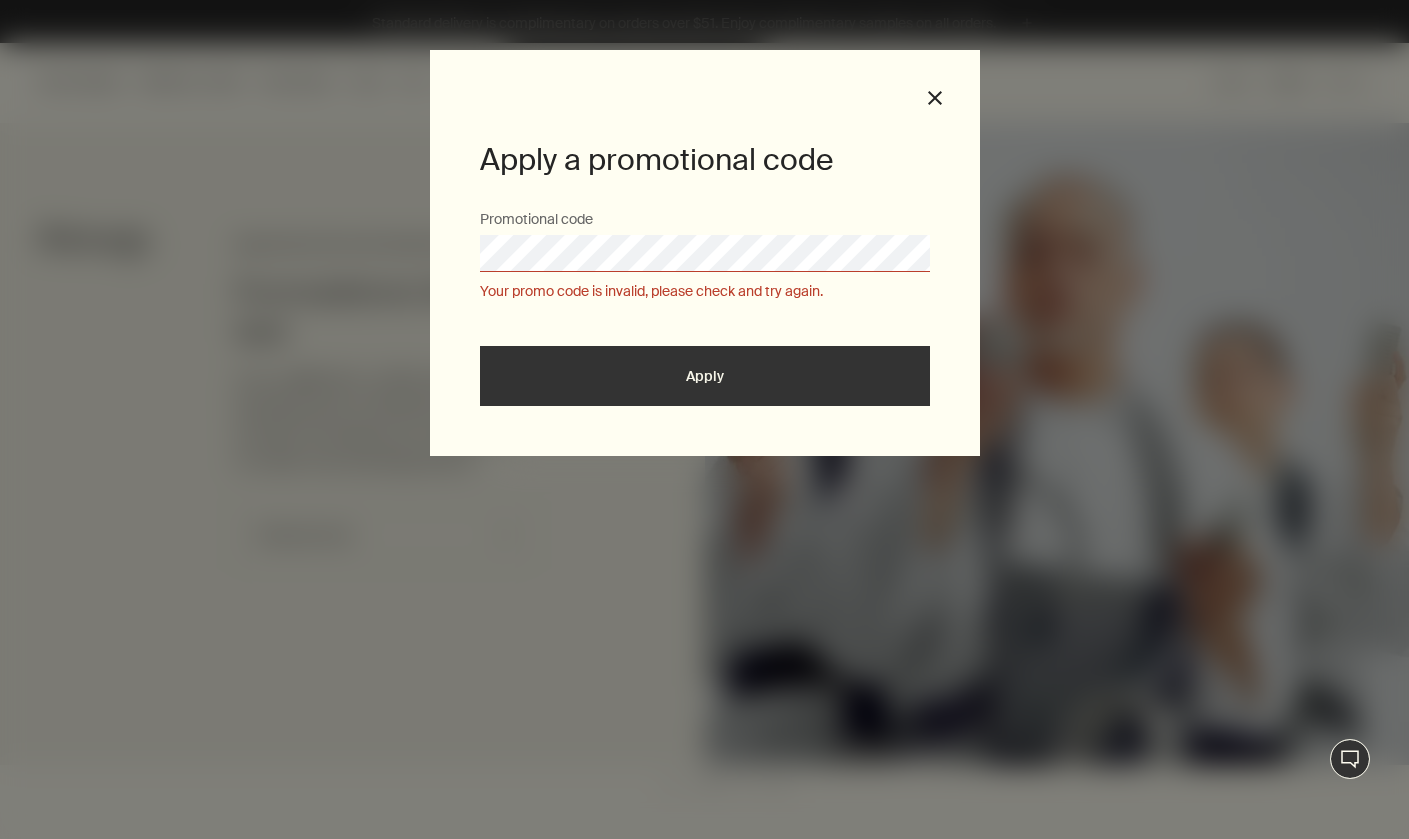click at bounding box center [704, 839] 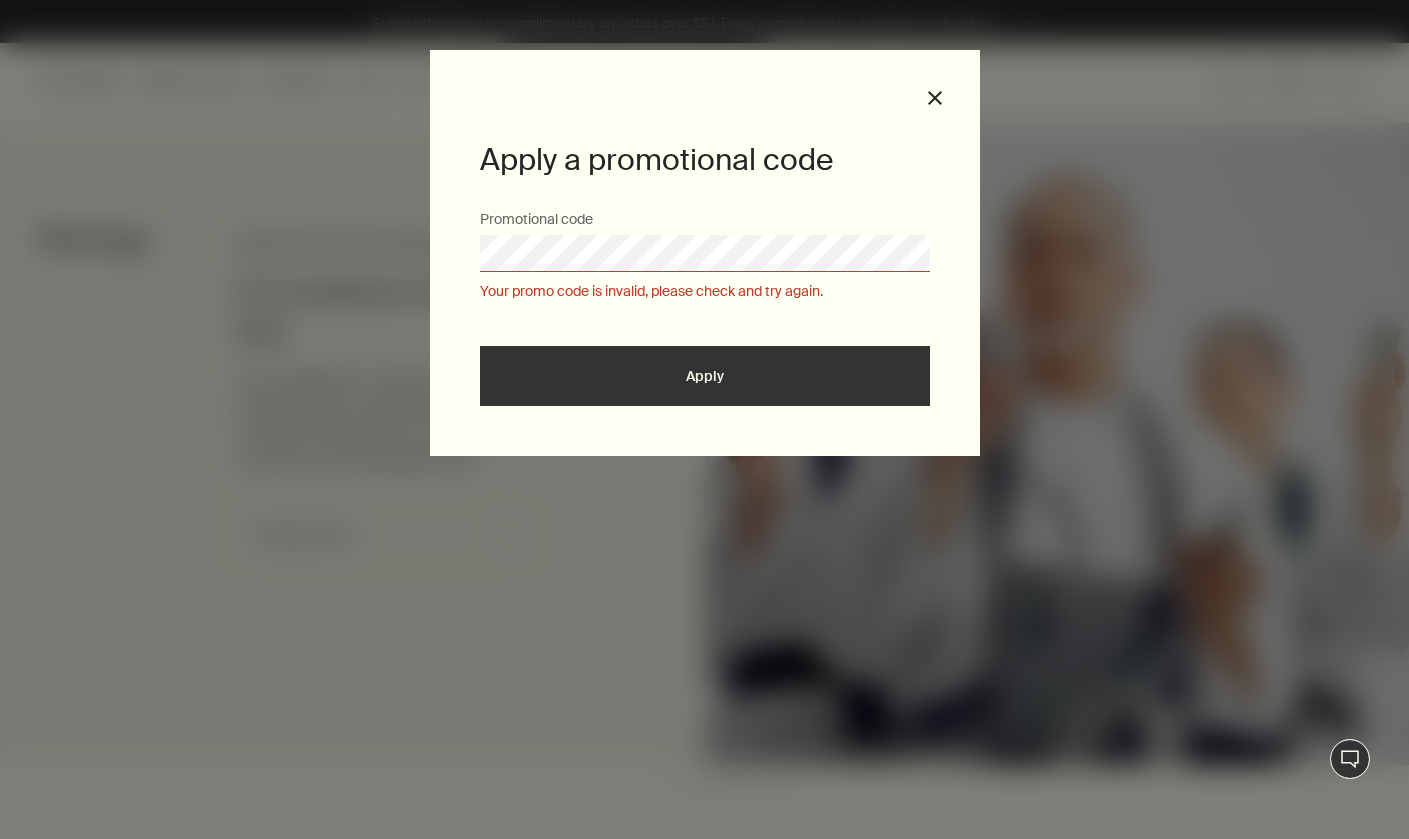 click at bounding box center (704, 839) 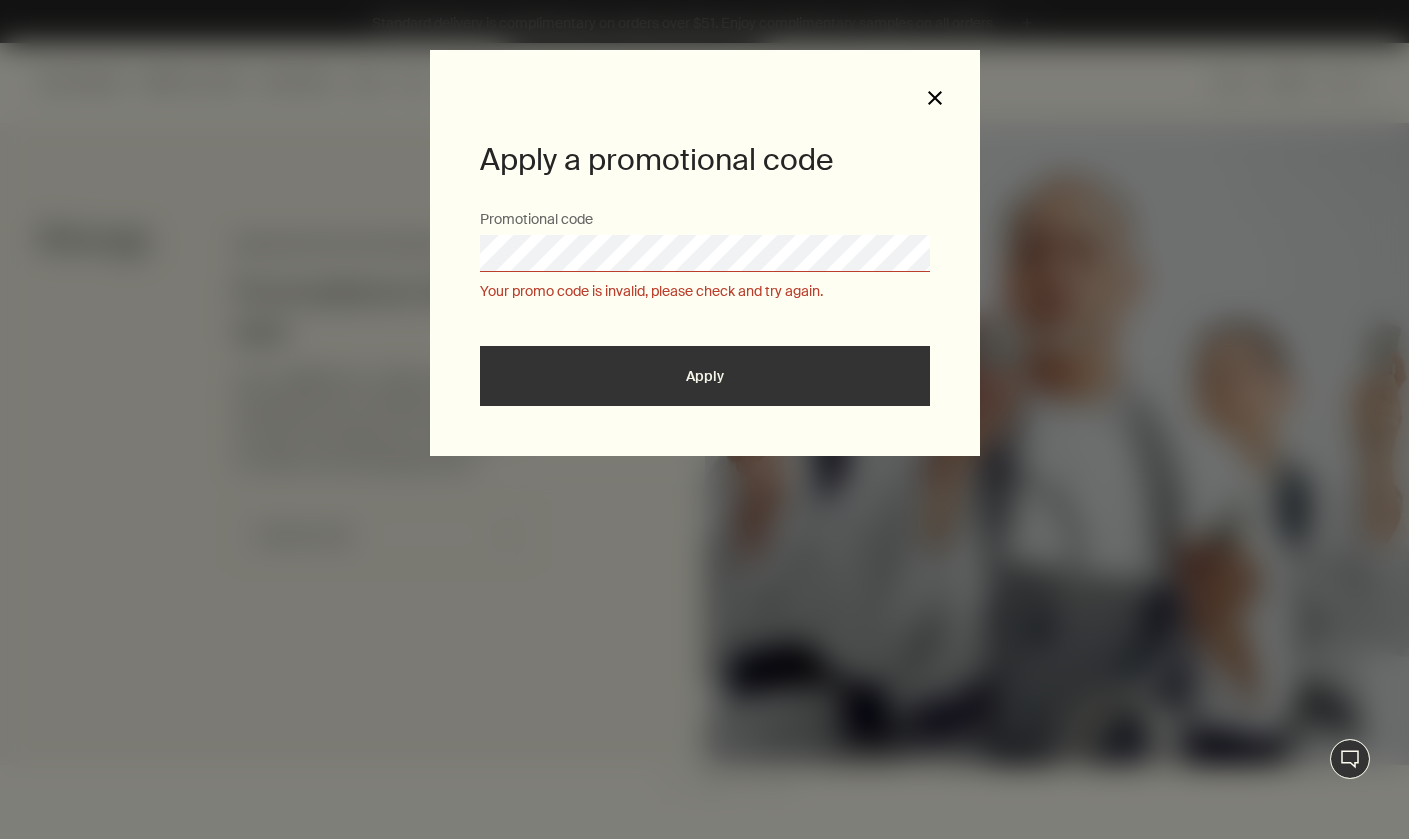 click on "close" at bounding box center [935, 98] 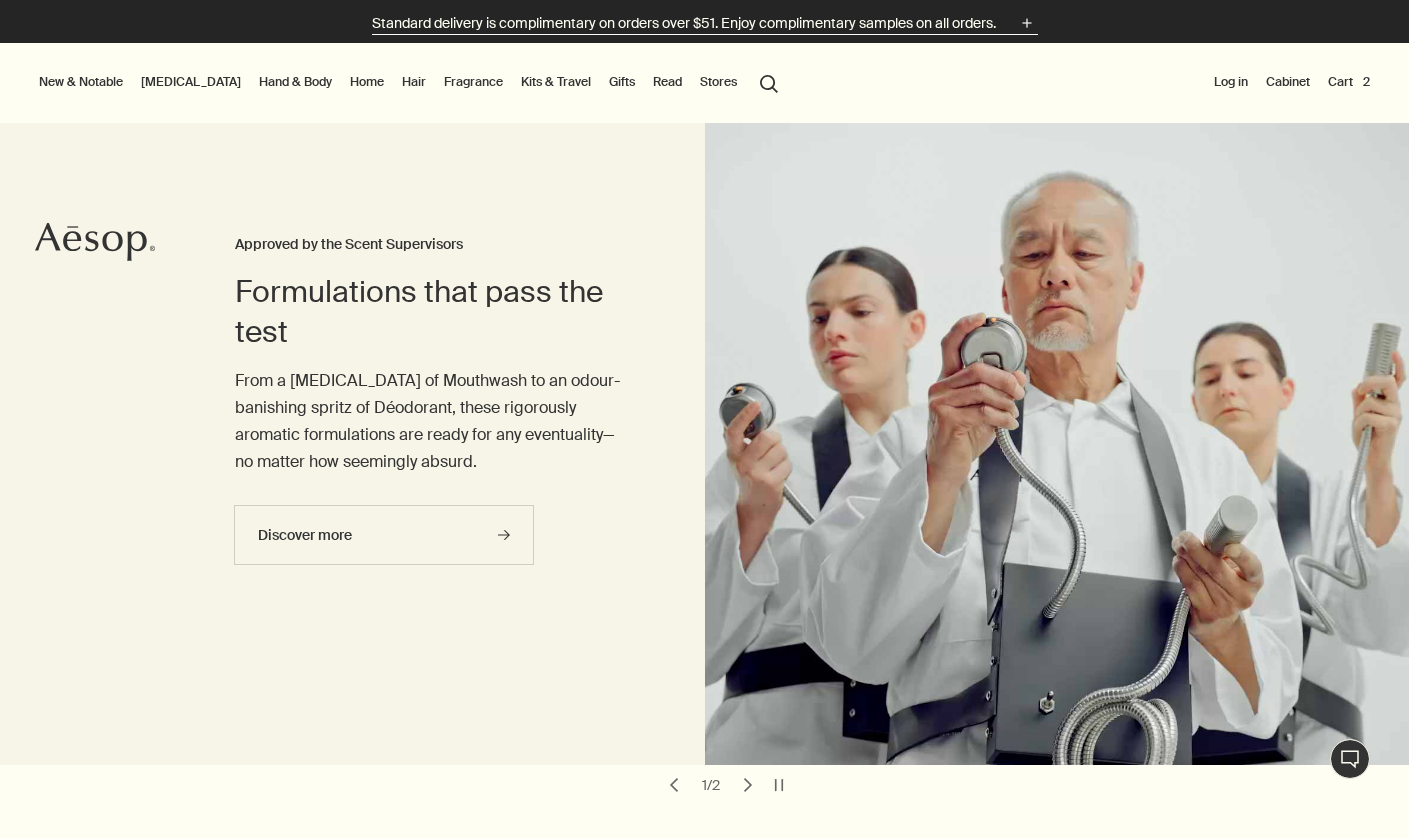 click on "plus" 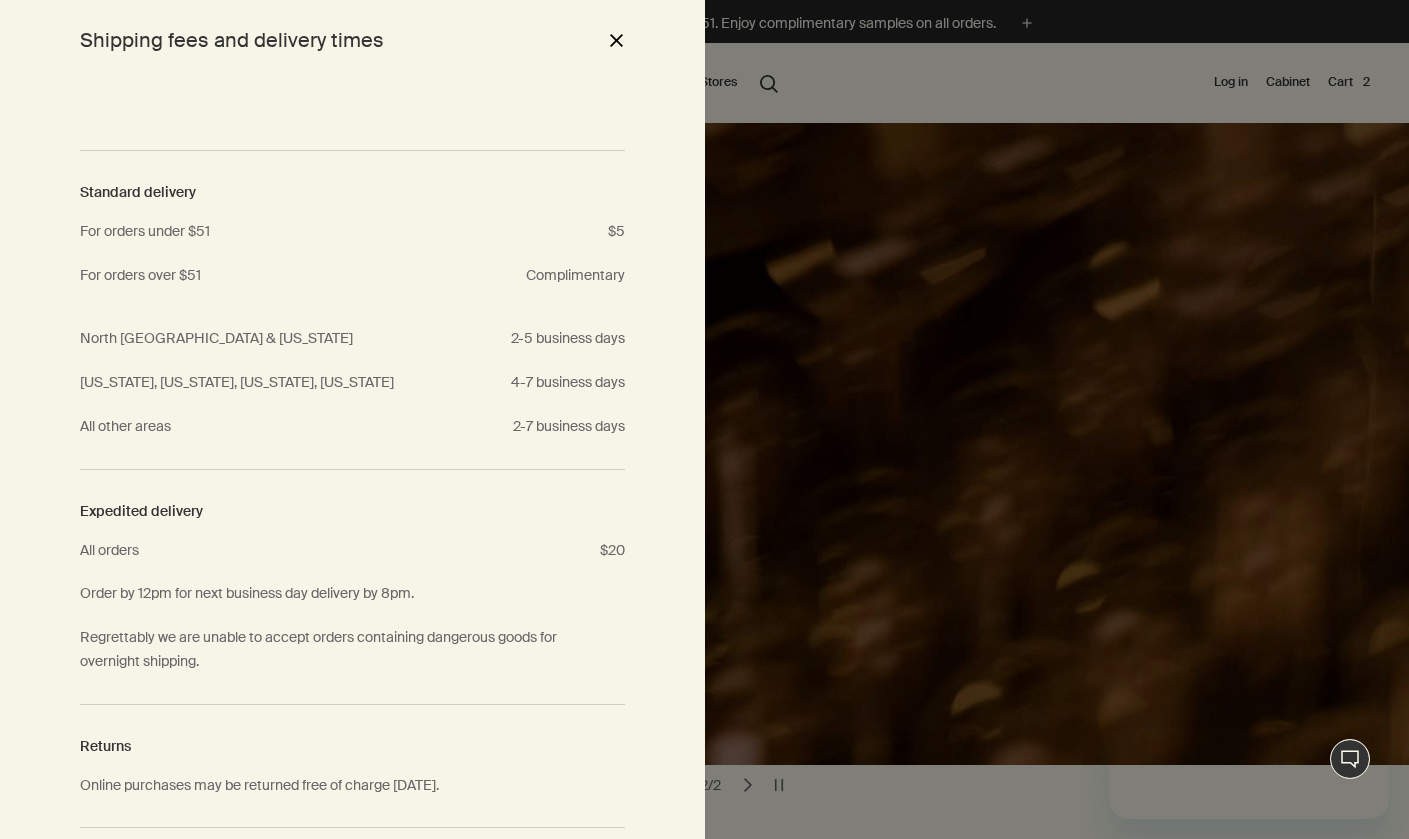 scroll, scrollTop: 0, scrollLeft: 0, axis: both 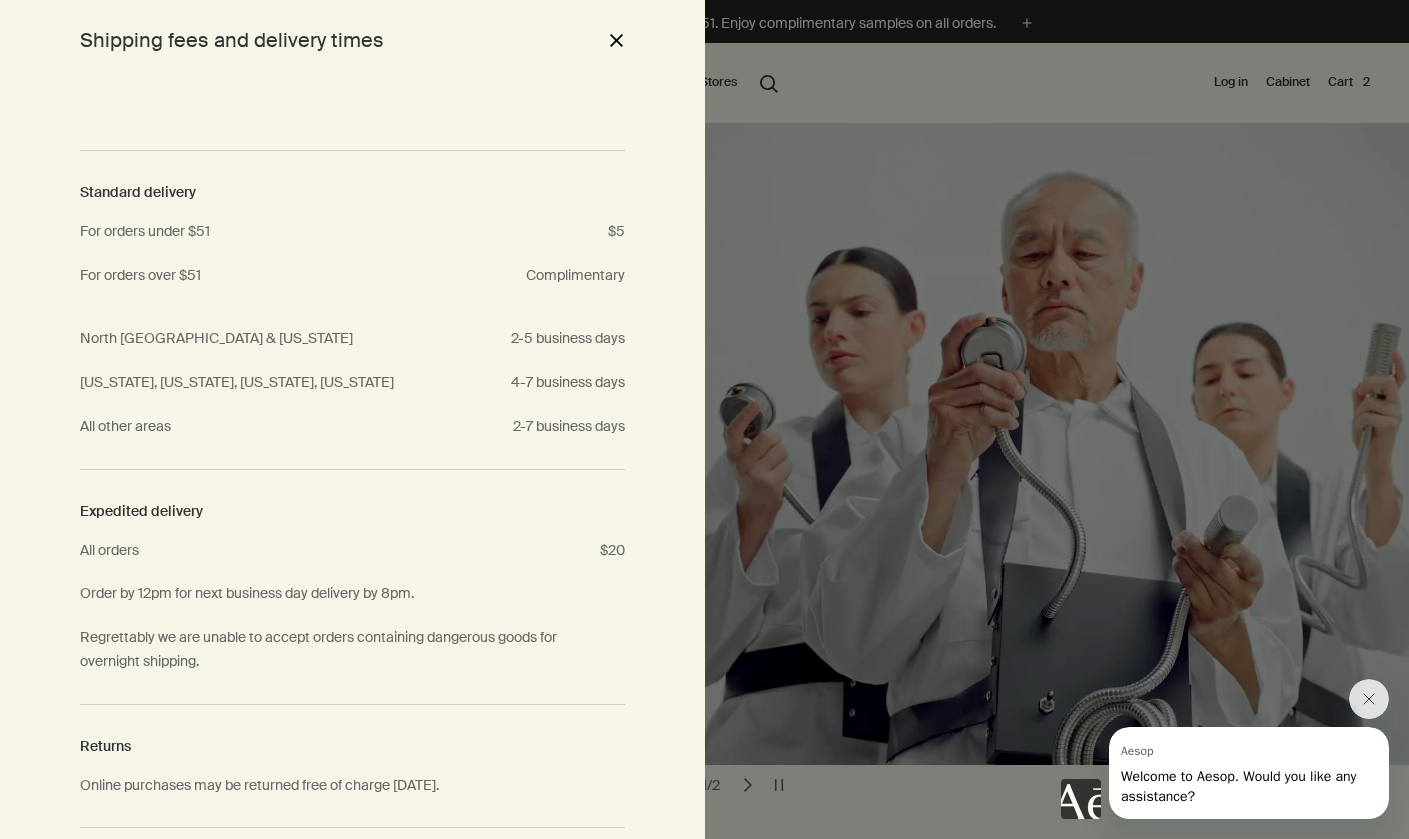 click on "close" at bounding box center [616, 40] 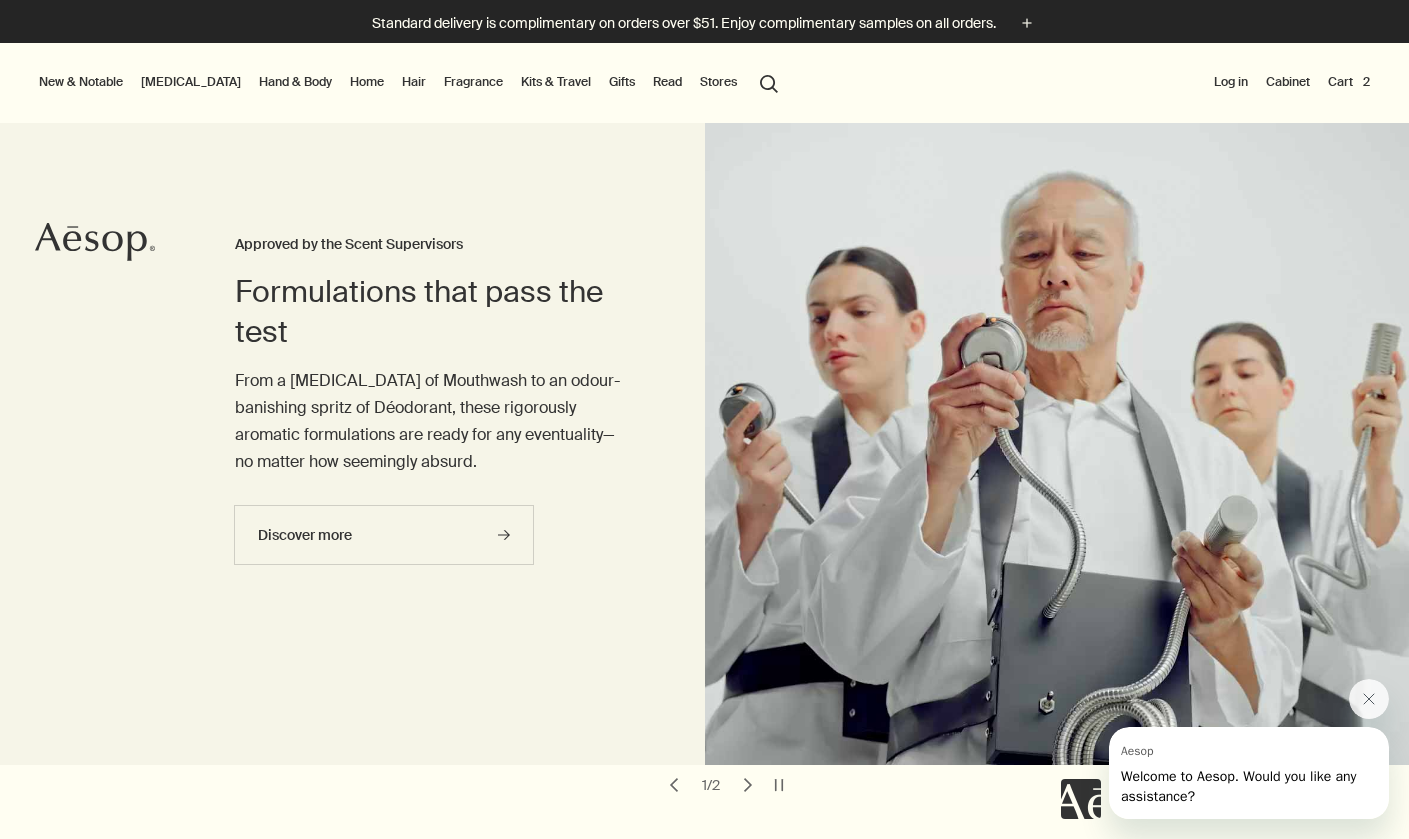 click on "Cart 2" at bounding box center (1349, 82) 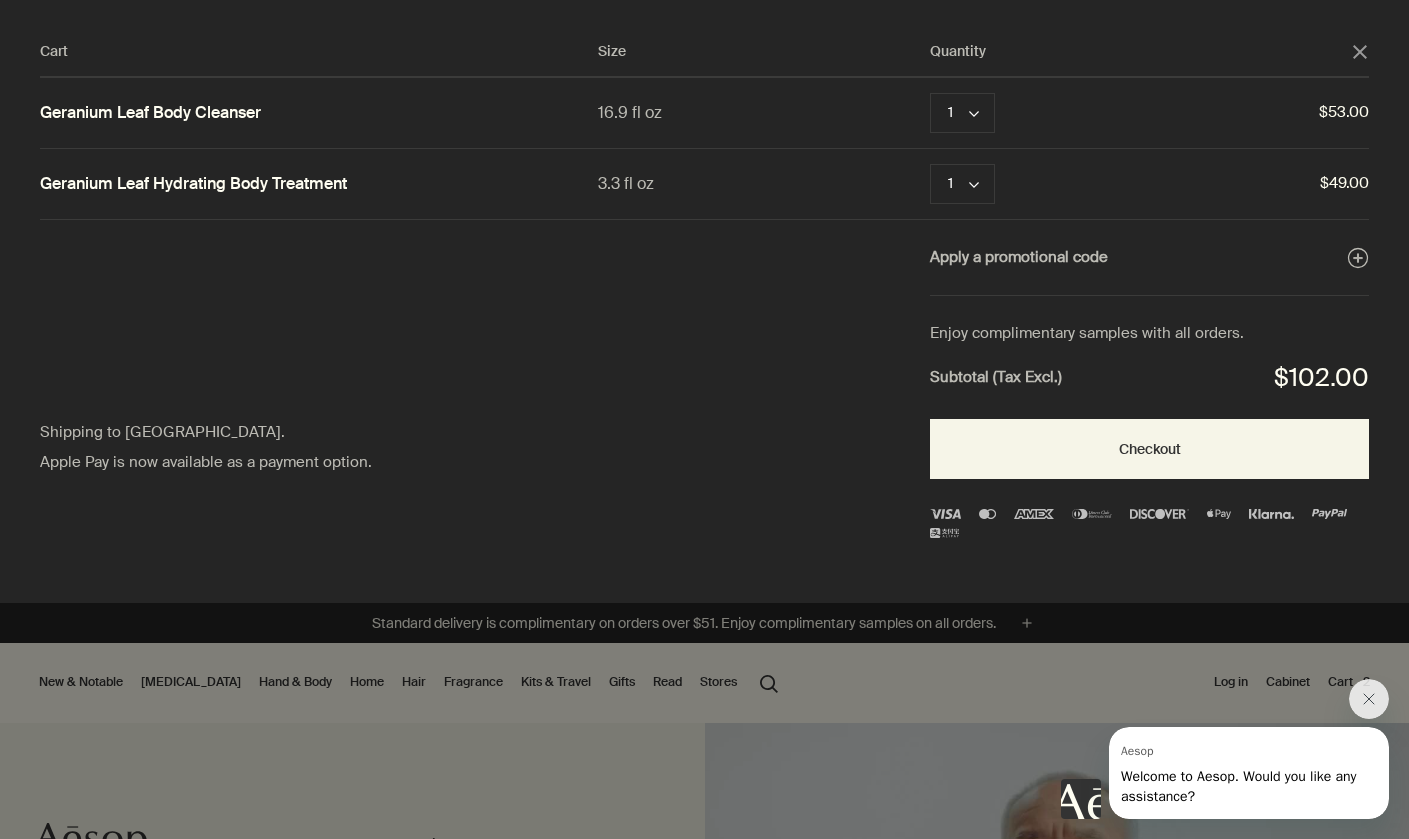 click at bounding box center (704, 419) 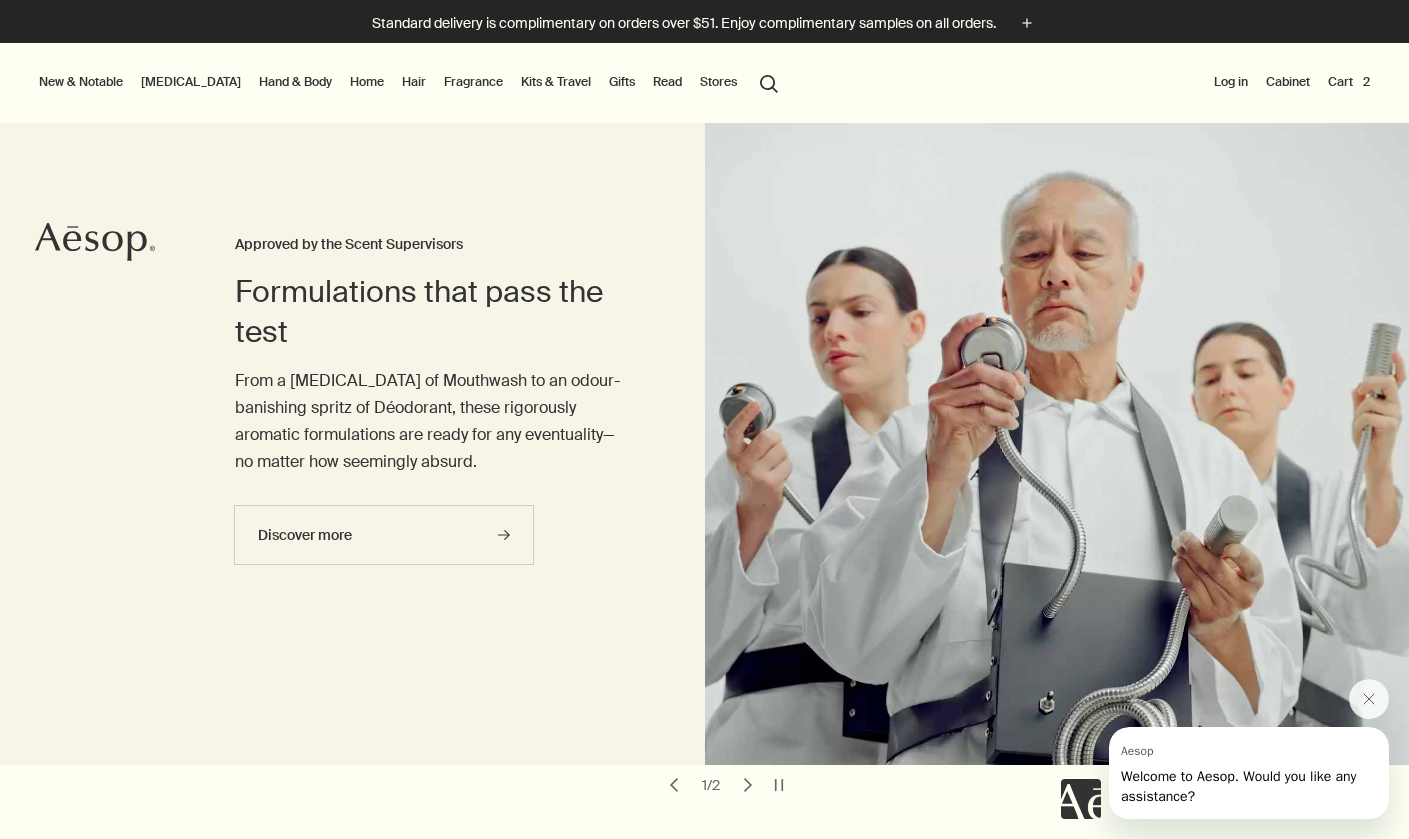 click on "Fragrance" at bounding box center [473, 82] 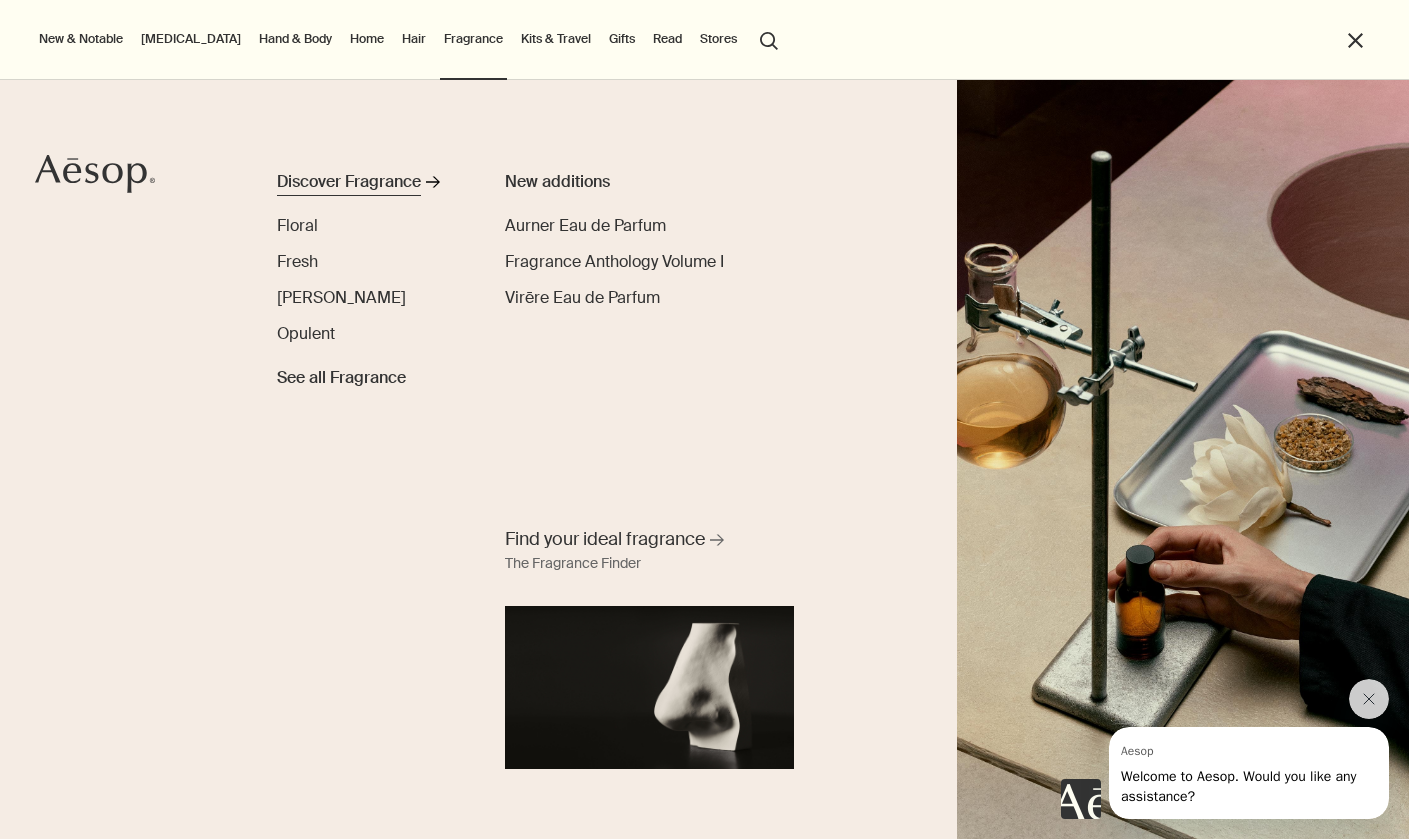 click on "Discover Fragrance" at bounding box center (349, 182) 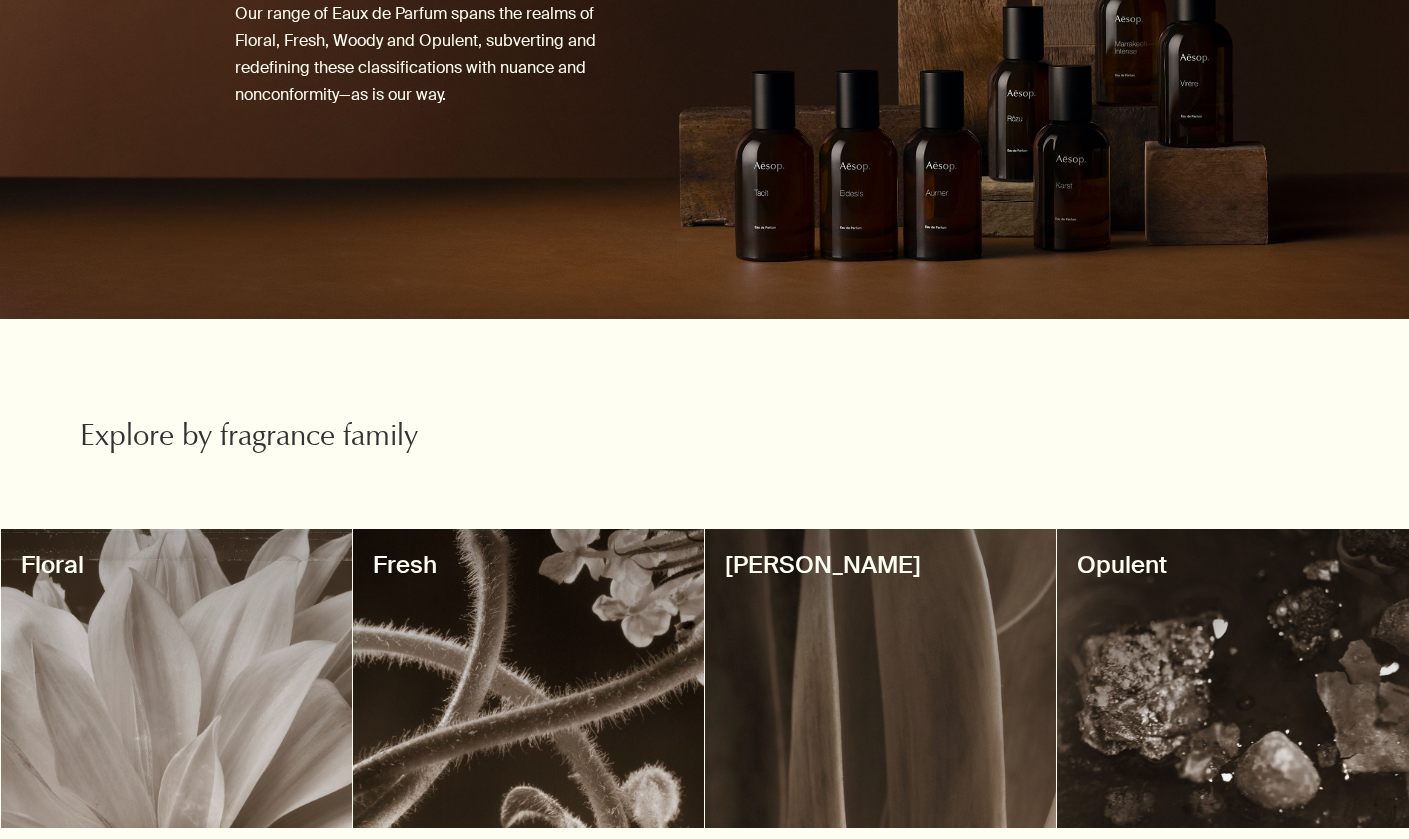 scroll, scrollTop: 289, scrollLeft: 0, axis: vertical 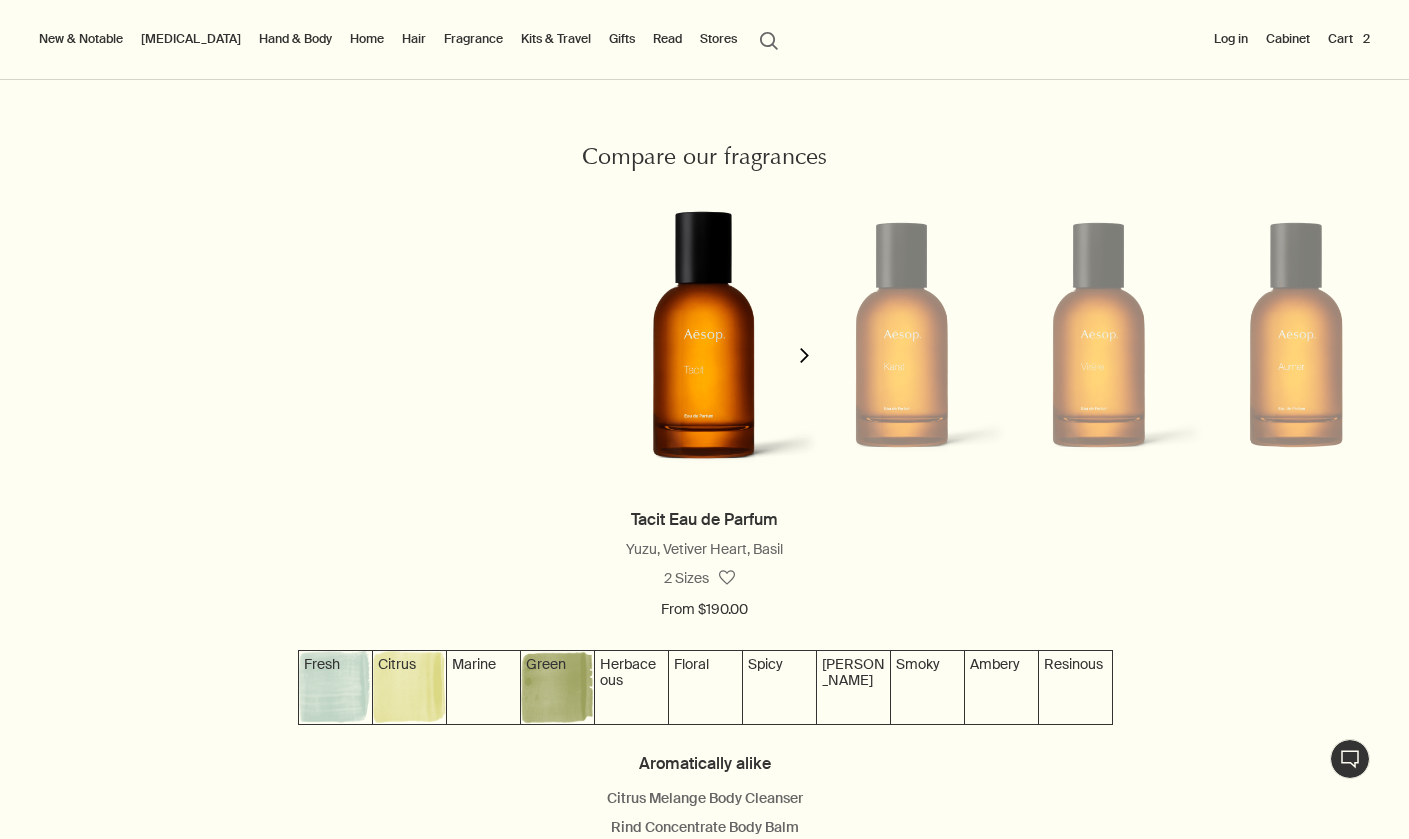 click on "chevron" 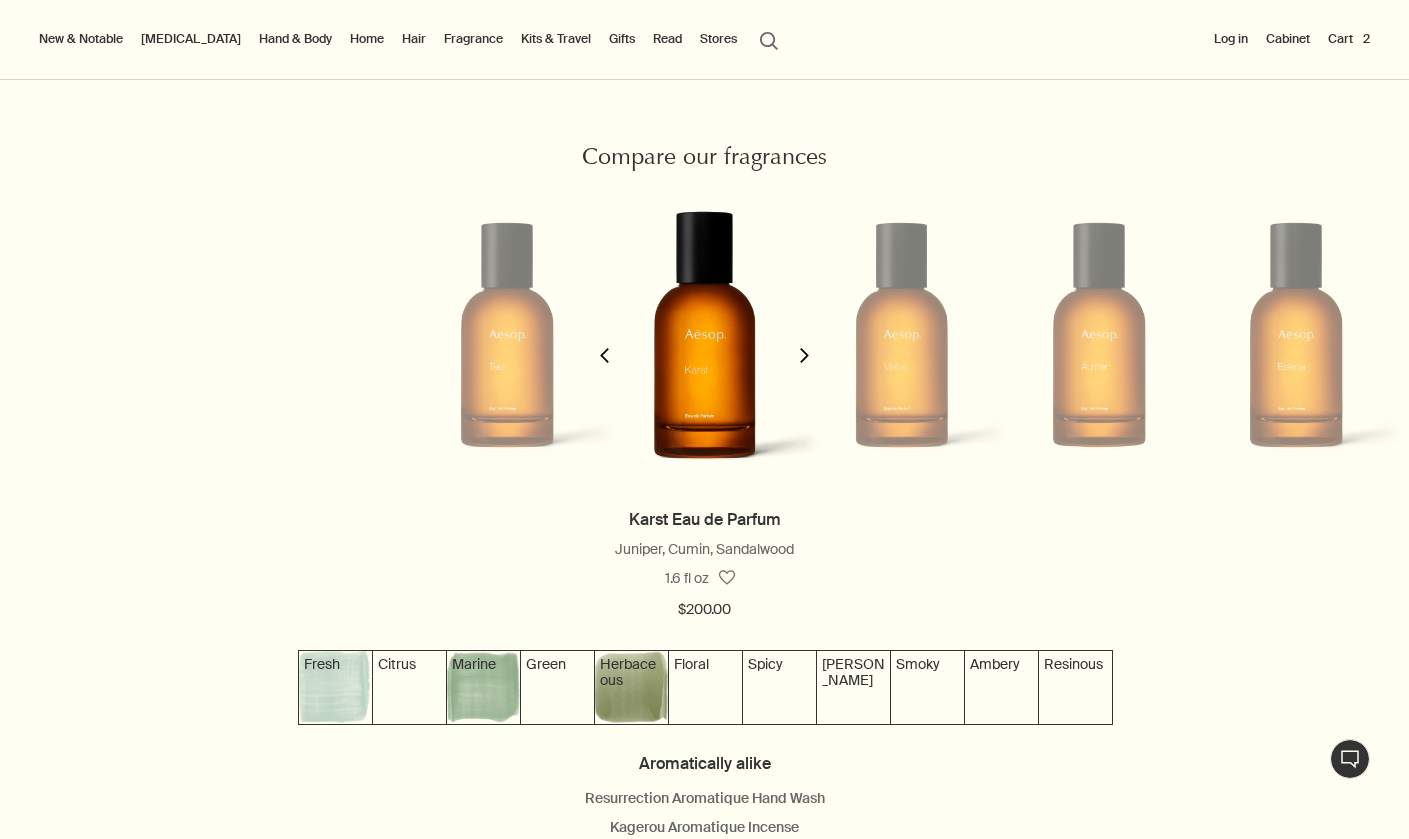 click on "chevron" at bounding box center [605, 342] 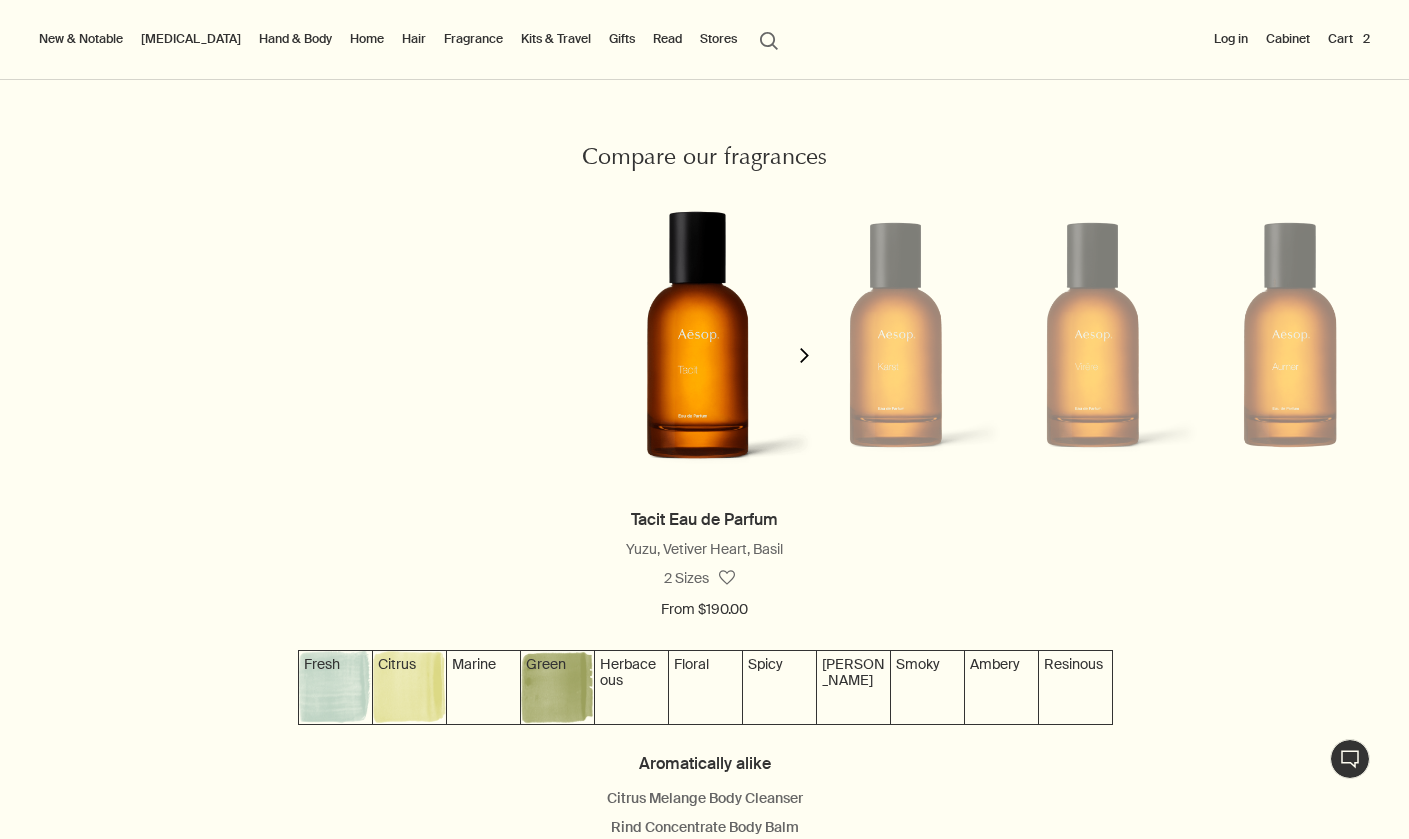 scroll, scrollTop: 0, scrollLeft: 0, axis: both 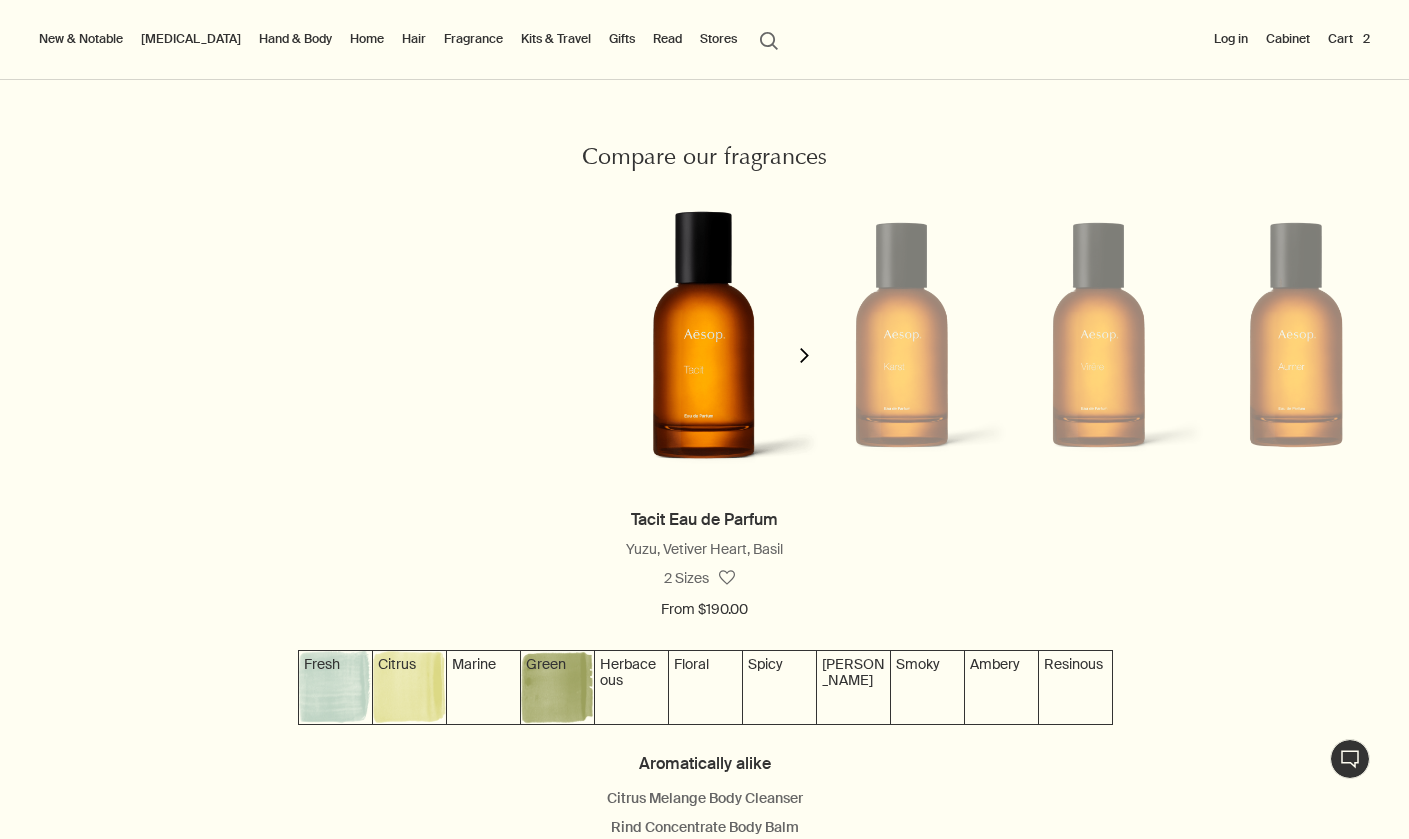 click on "chevron" 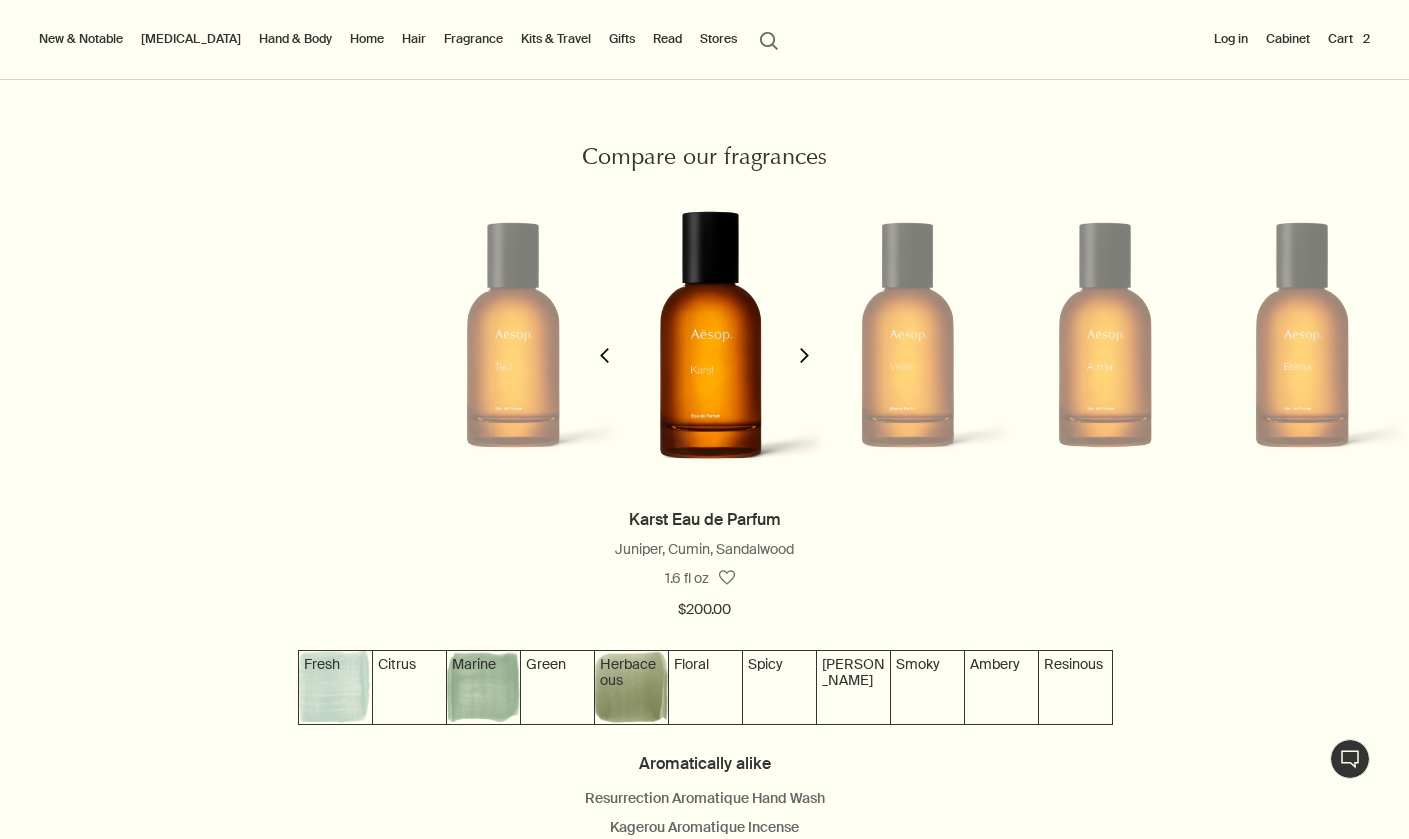 scroll, scrollTop: 0, scrollLeft: 197, axis: horizontal 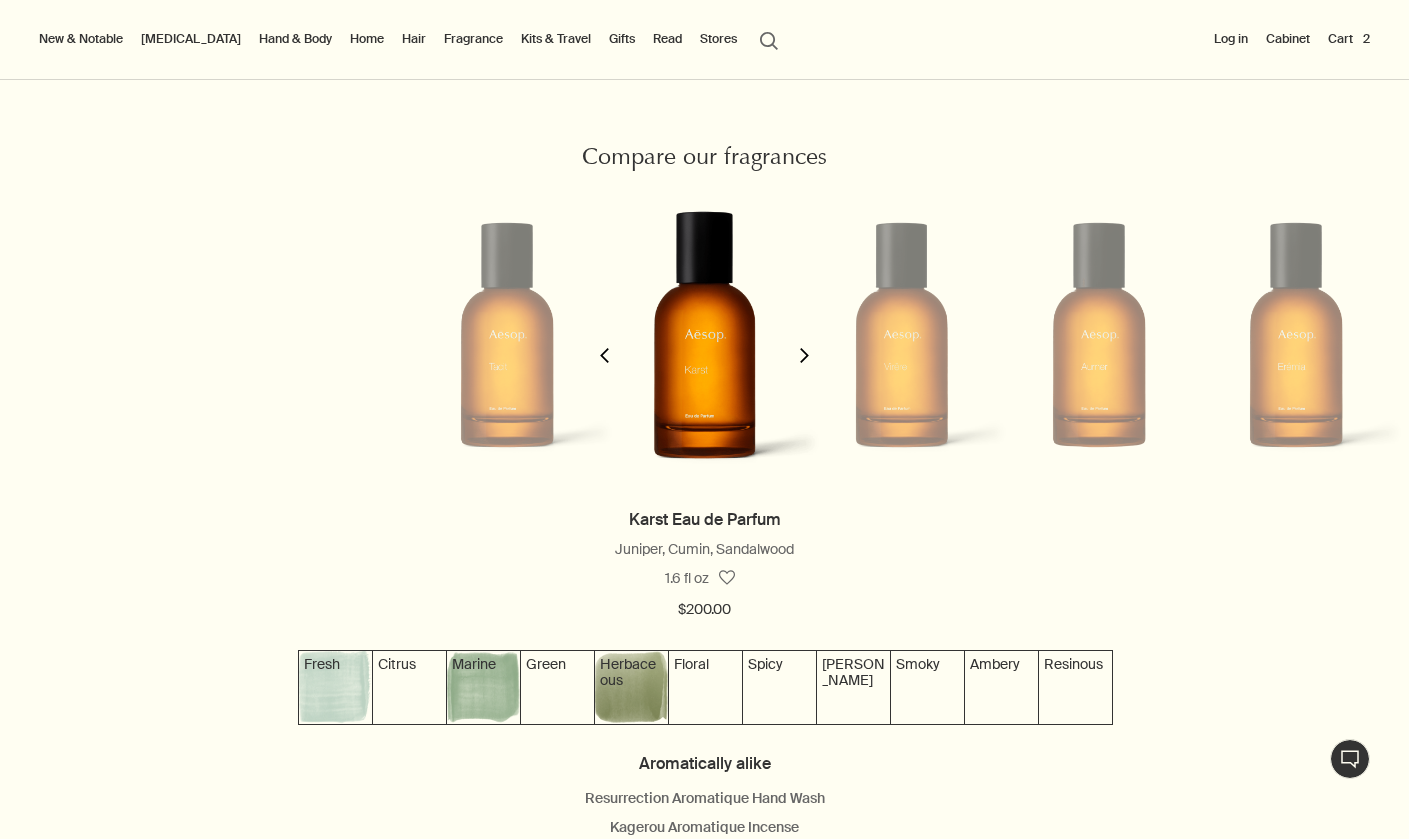 click on "chevron" 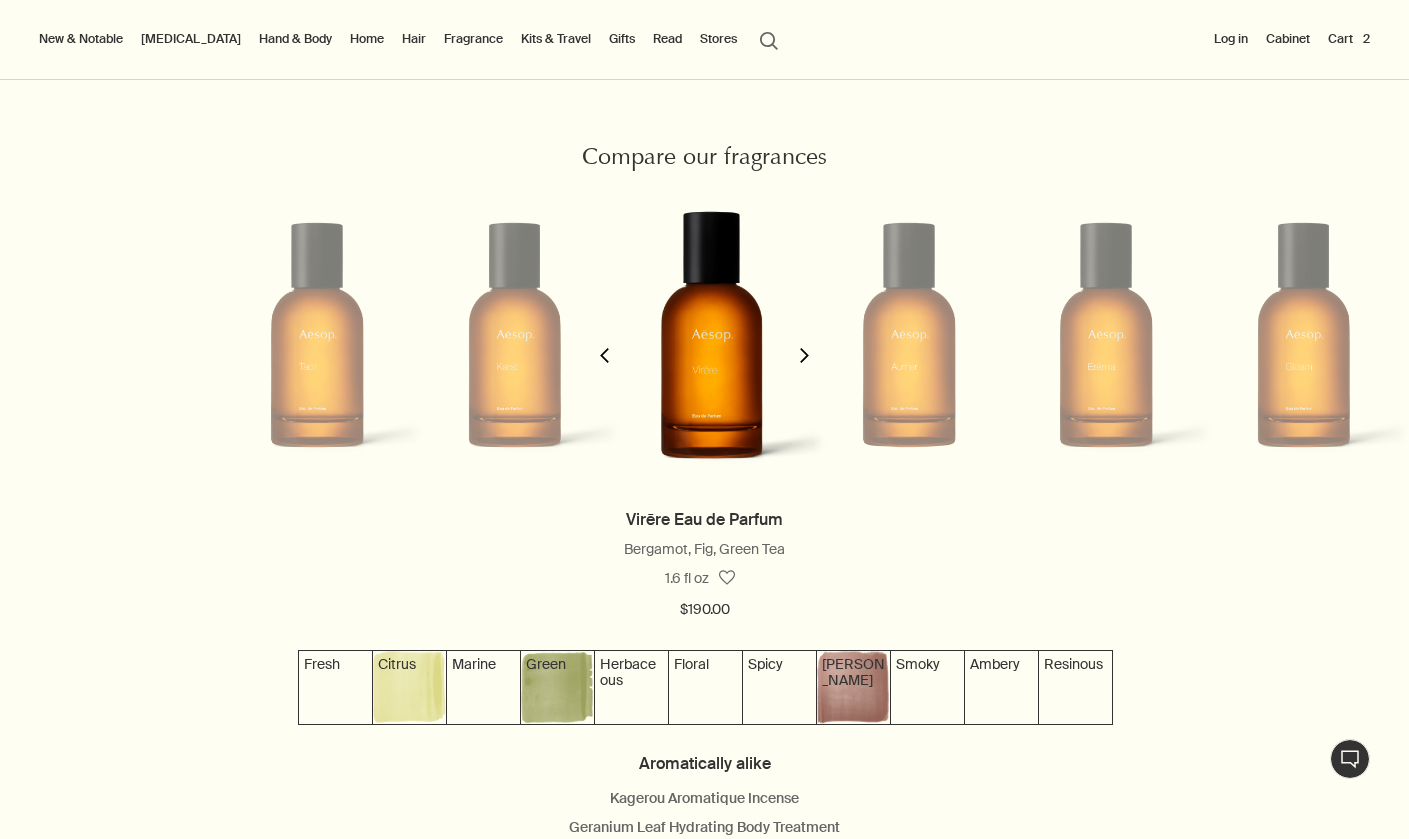 scroll, scrollTop: 0, scrollLeft: 394, axis: horizontal 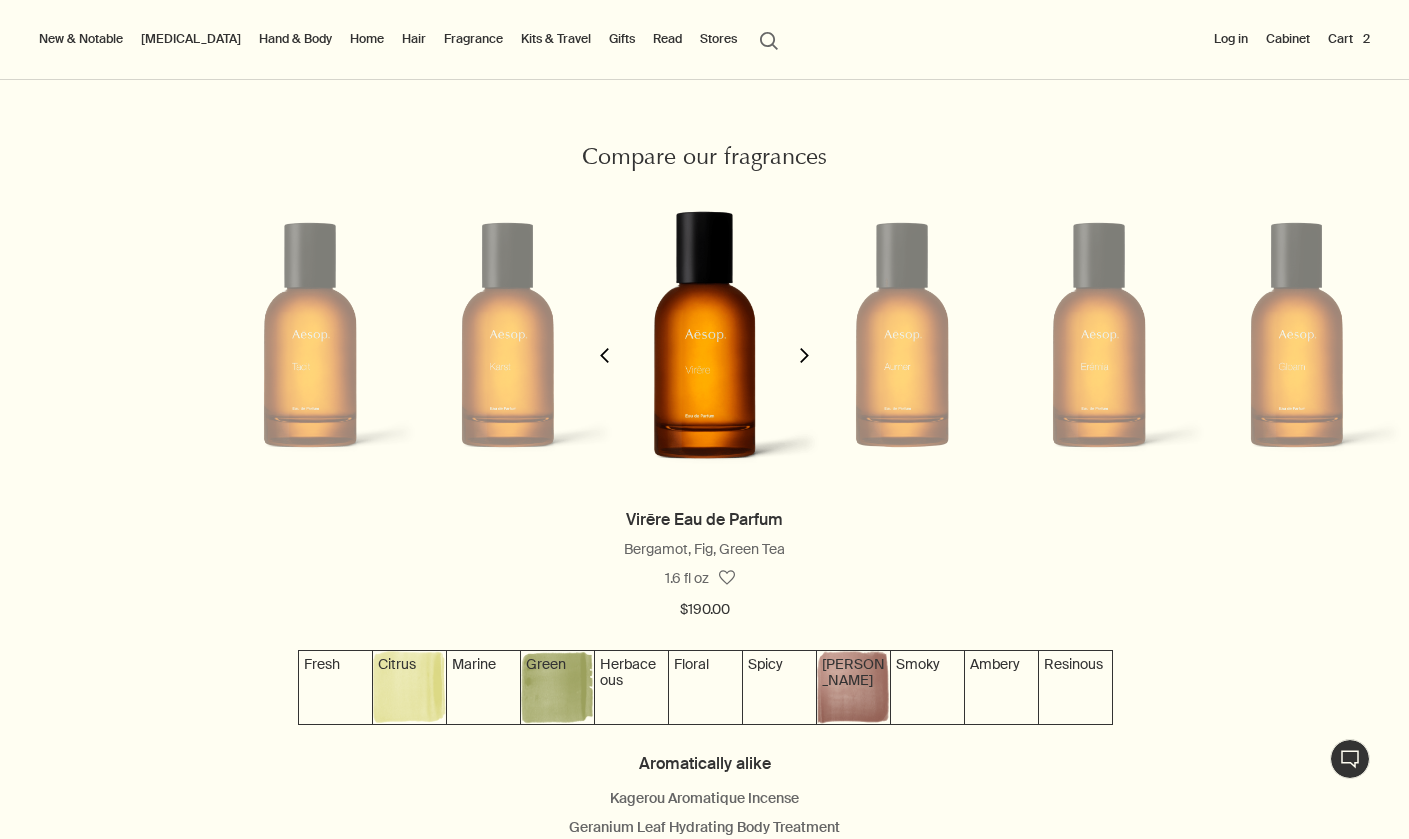 click 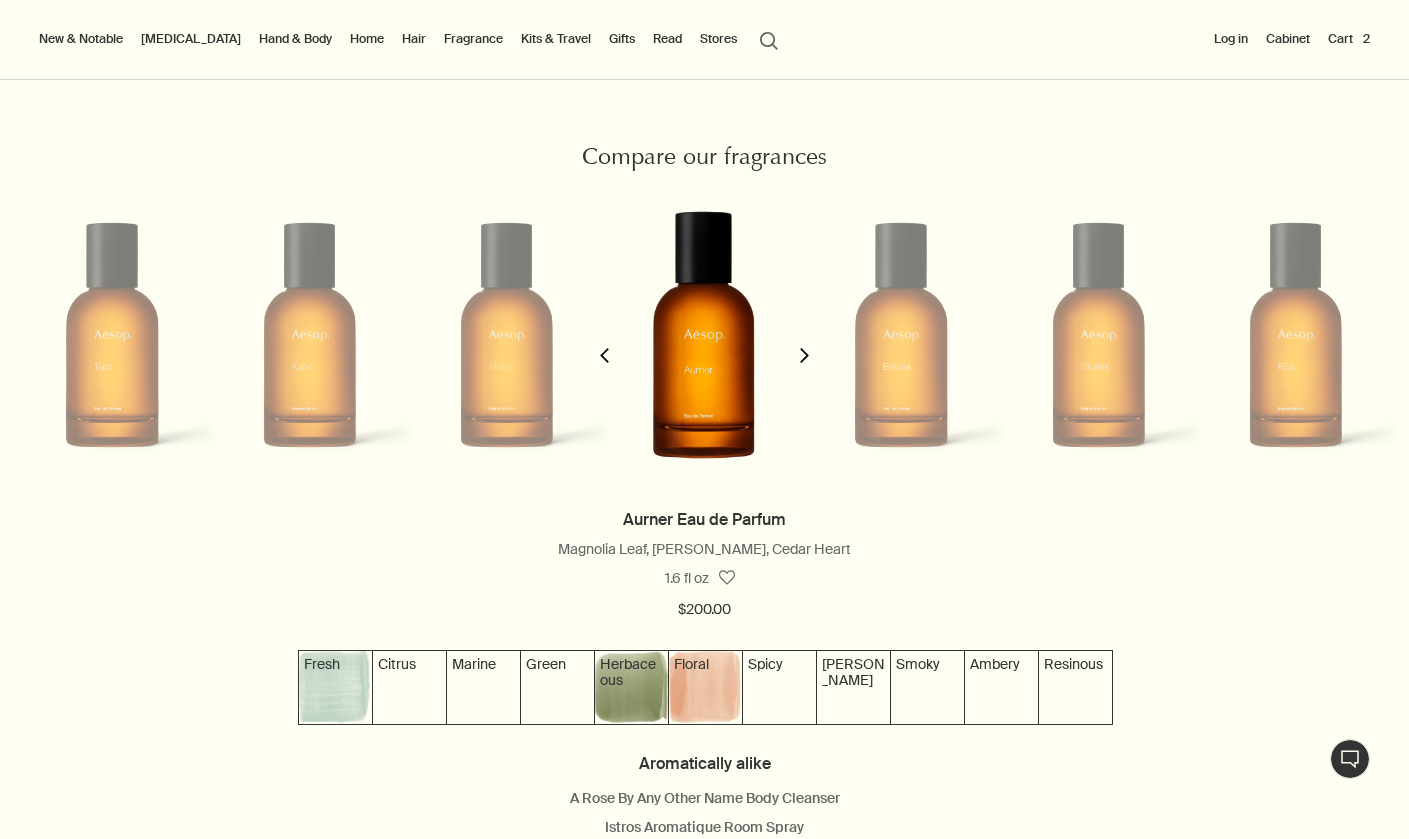 click 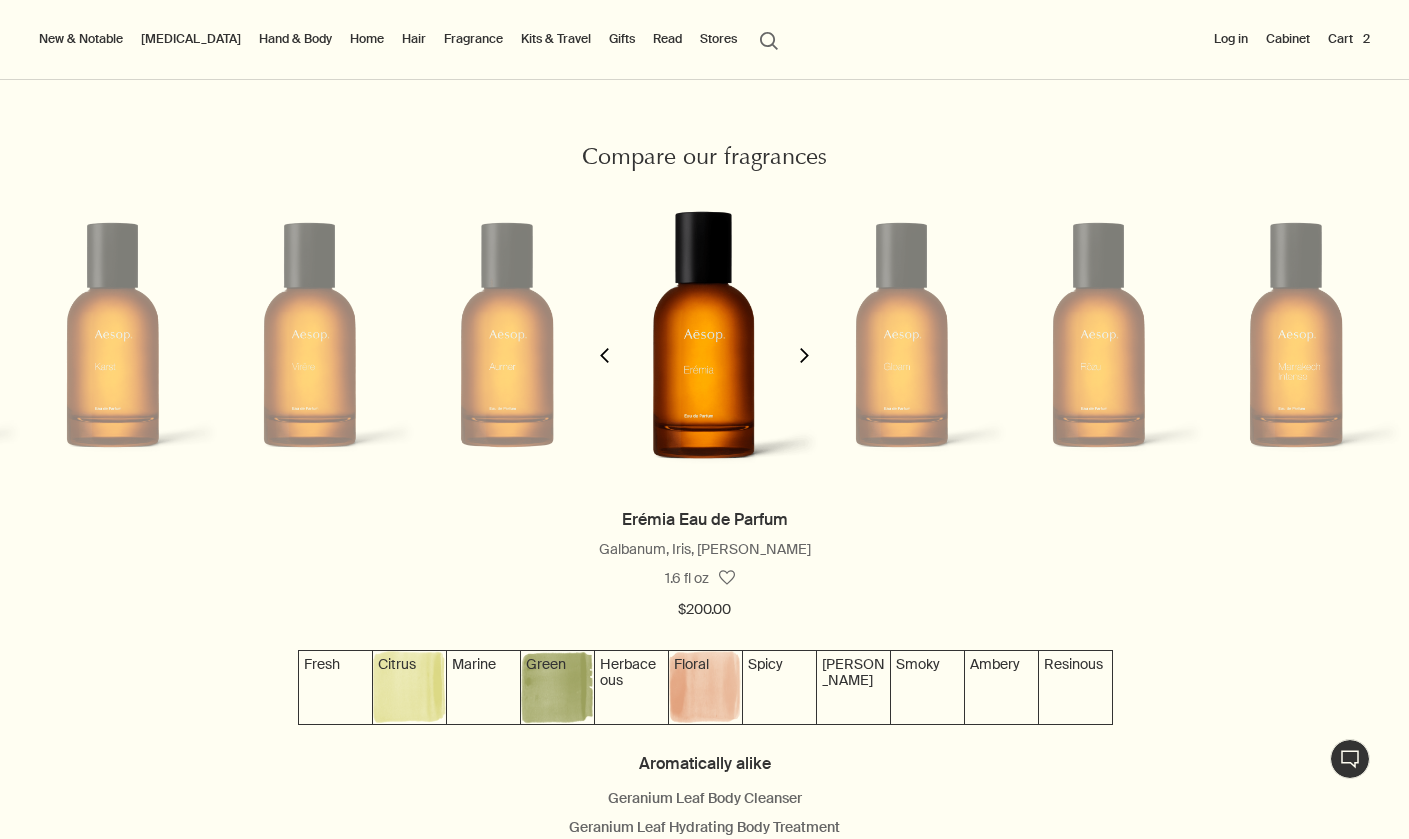 click 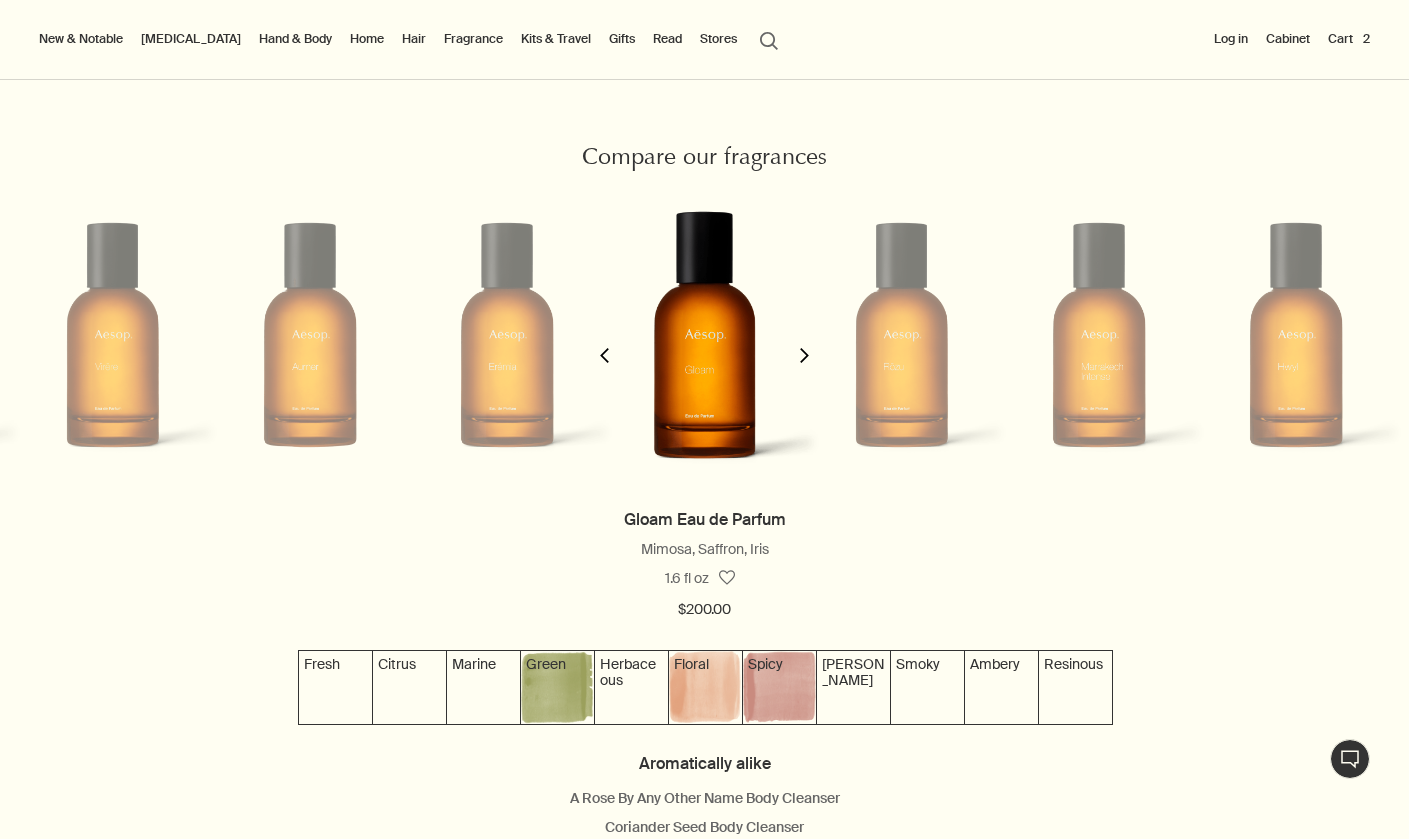 click 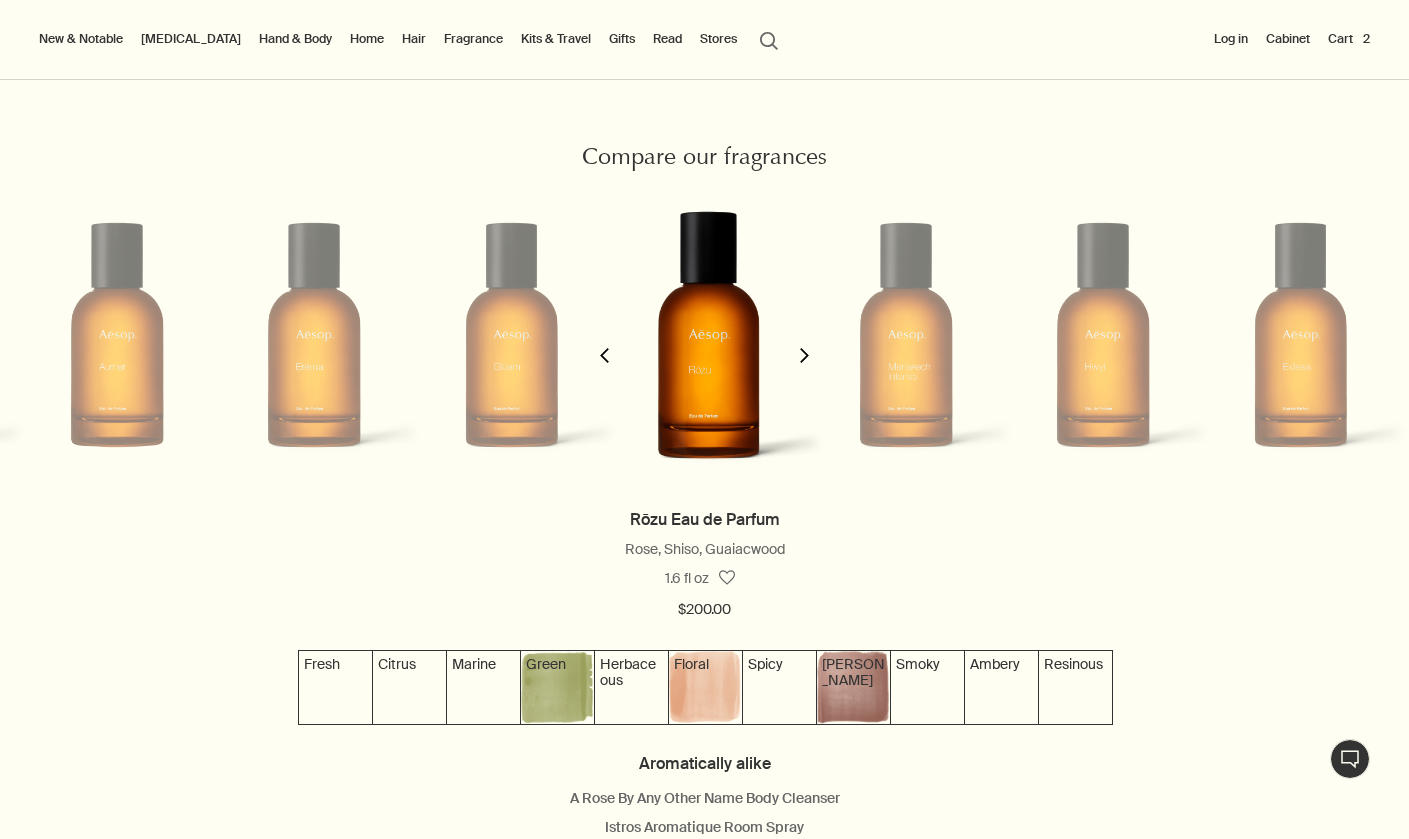 scroll, scrollTop: 0, scrollLeft: 1, axis: horizontal 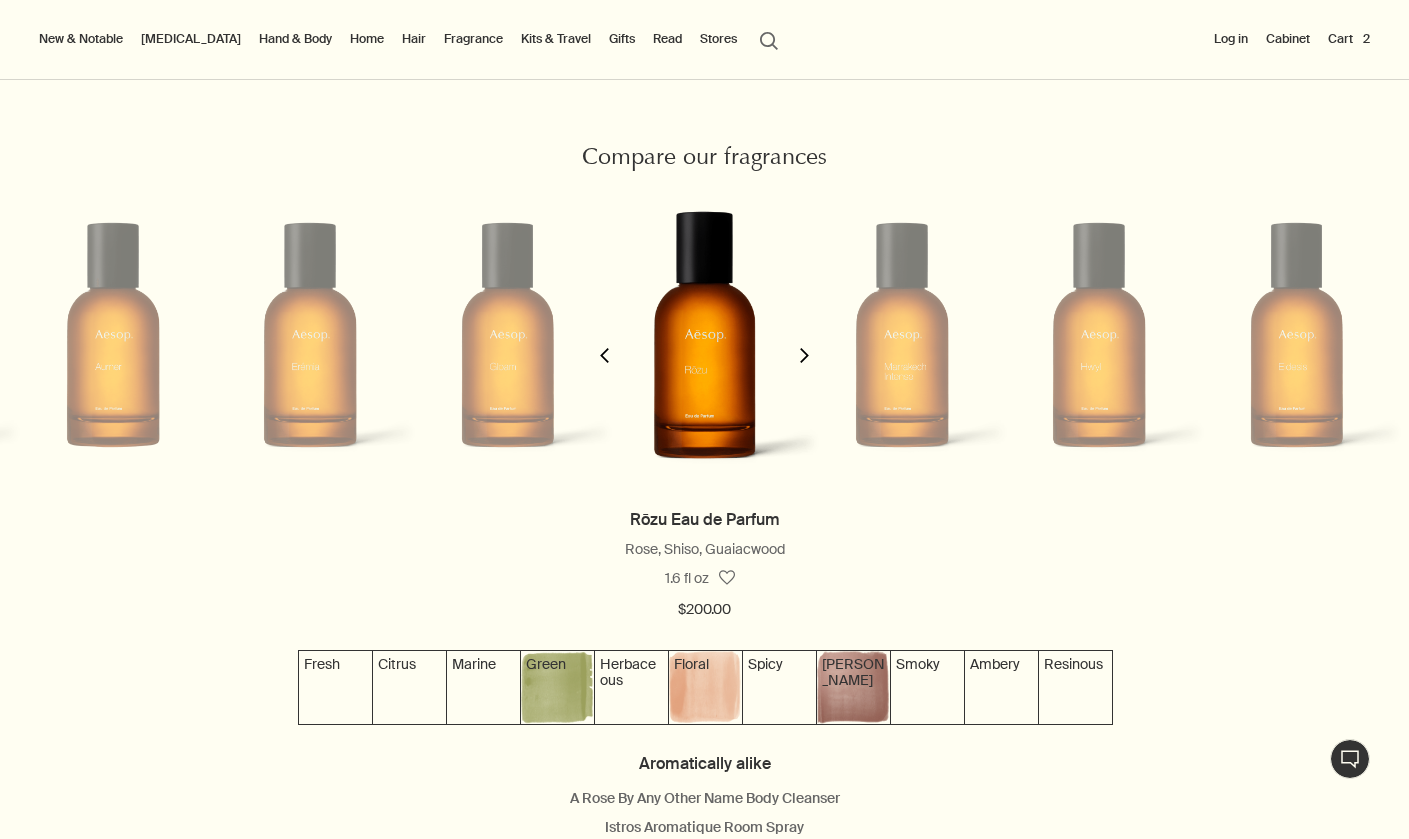 click on "chevron" 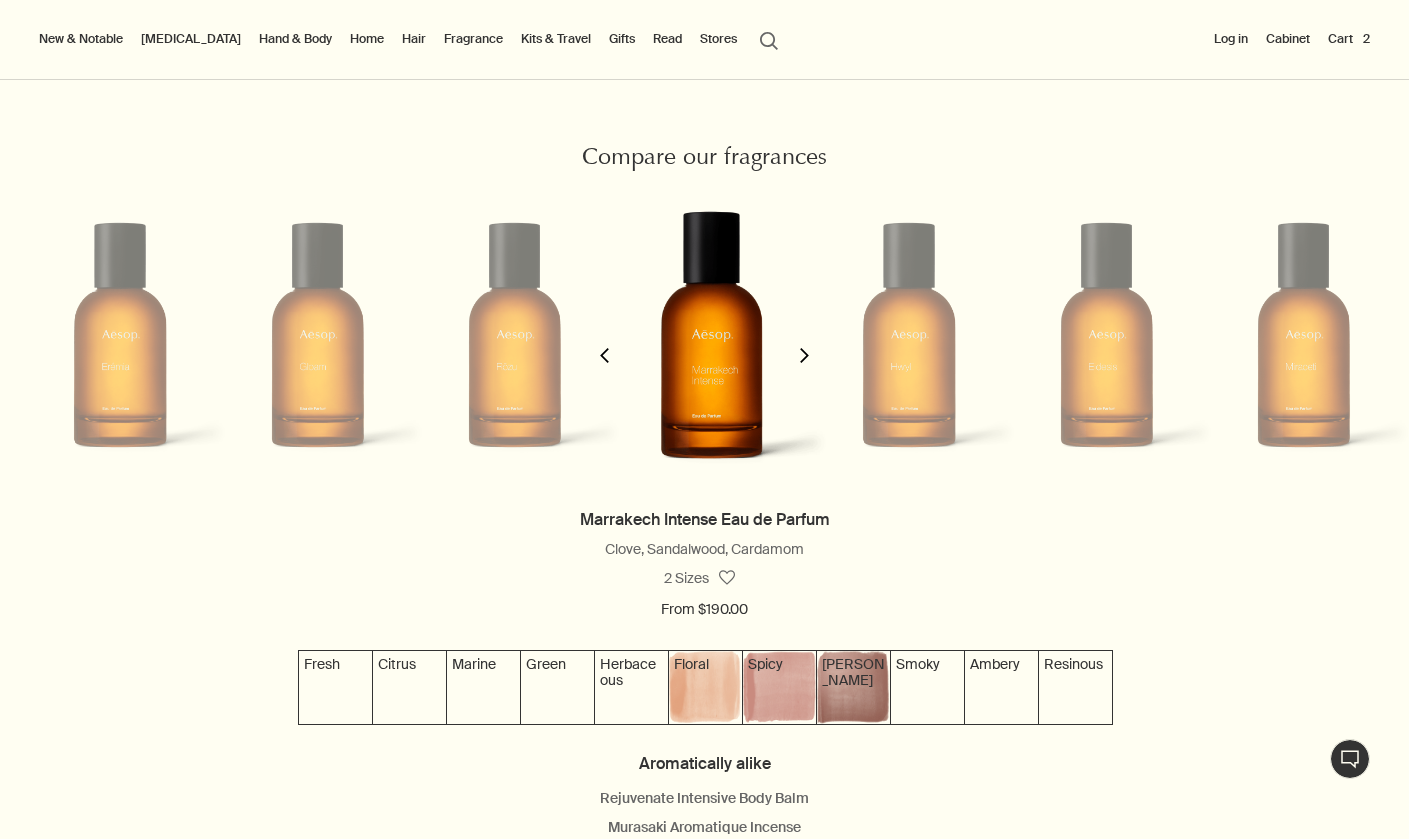 scroll, scrollTop: 0, scrollLeft: 1381, axis: horizontal 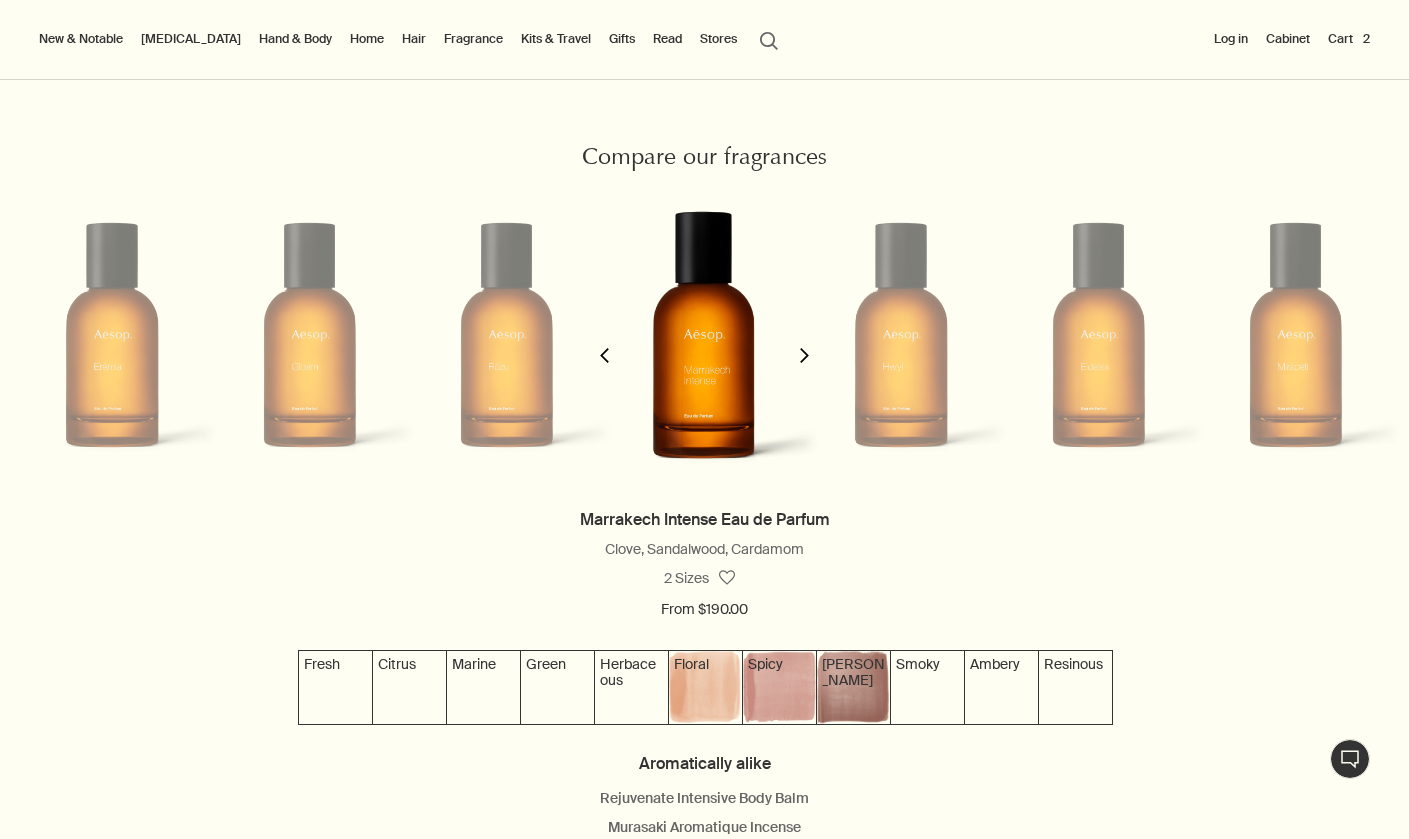 click on "chevron" 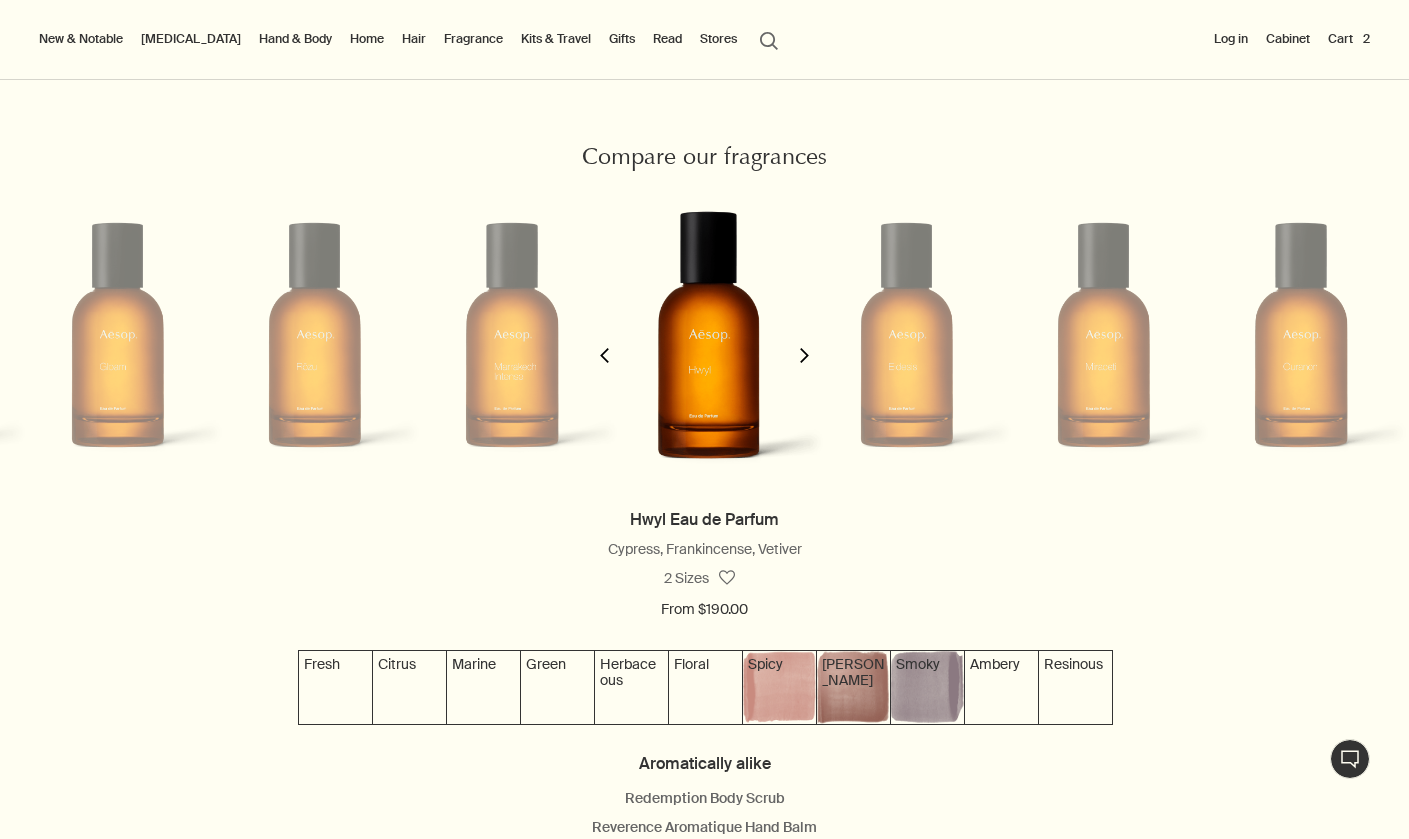 scroll, scrollTop: 0, scrollLeft: 1578, axis: horizontal 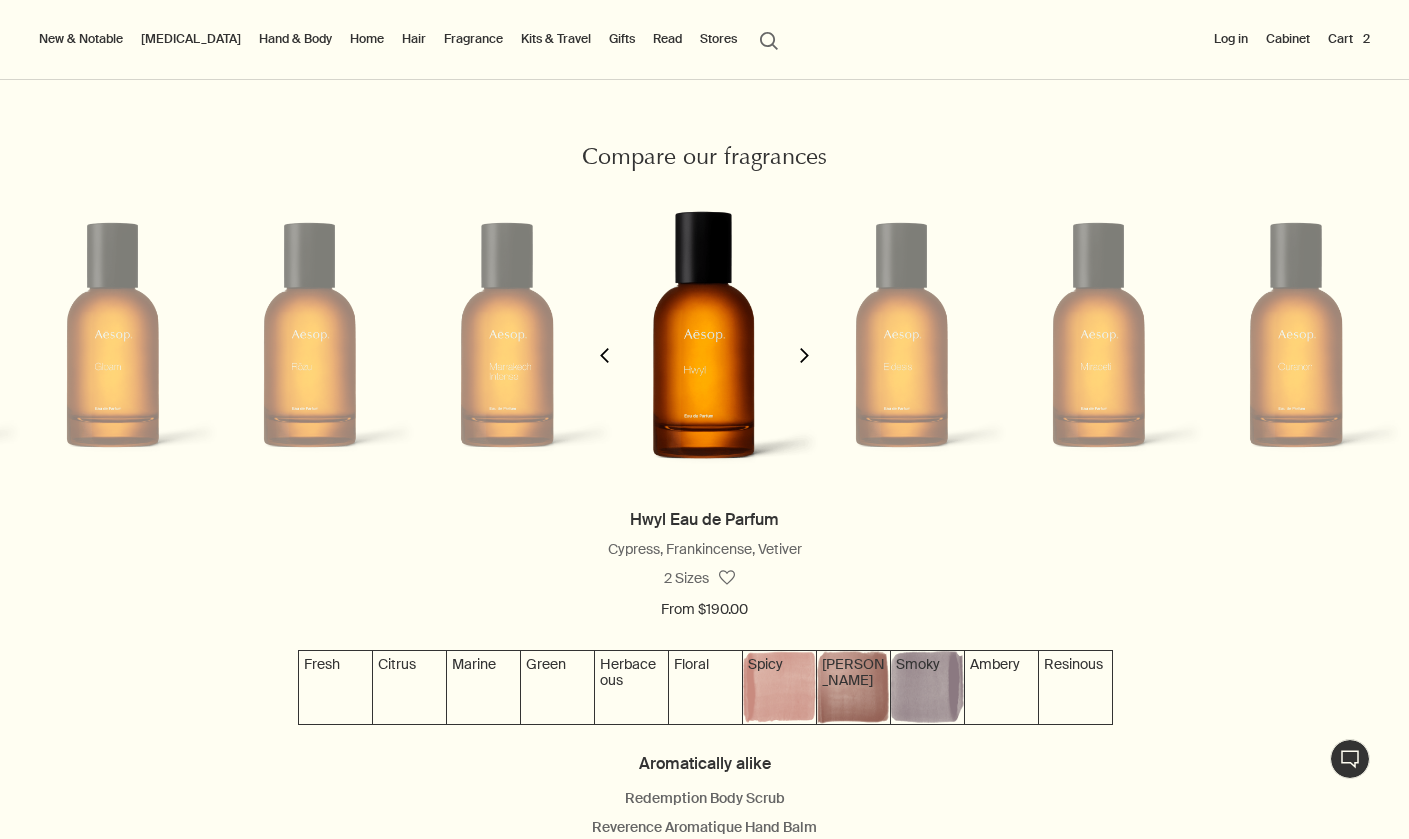 click on "chevron" 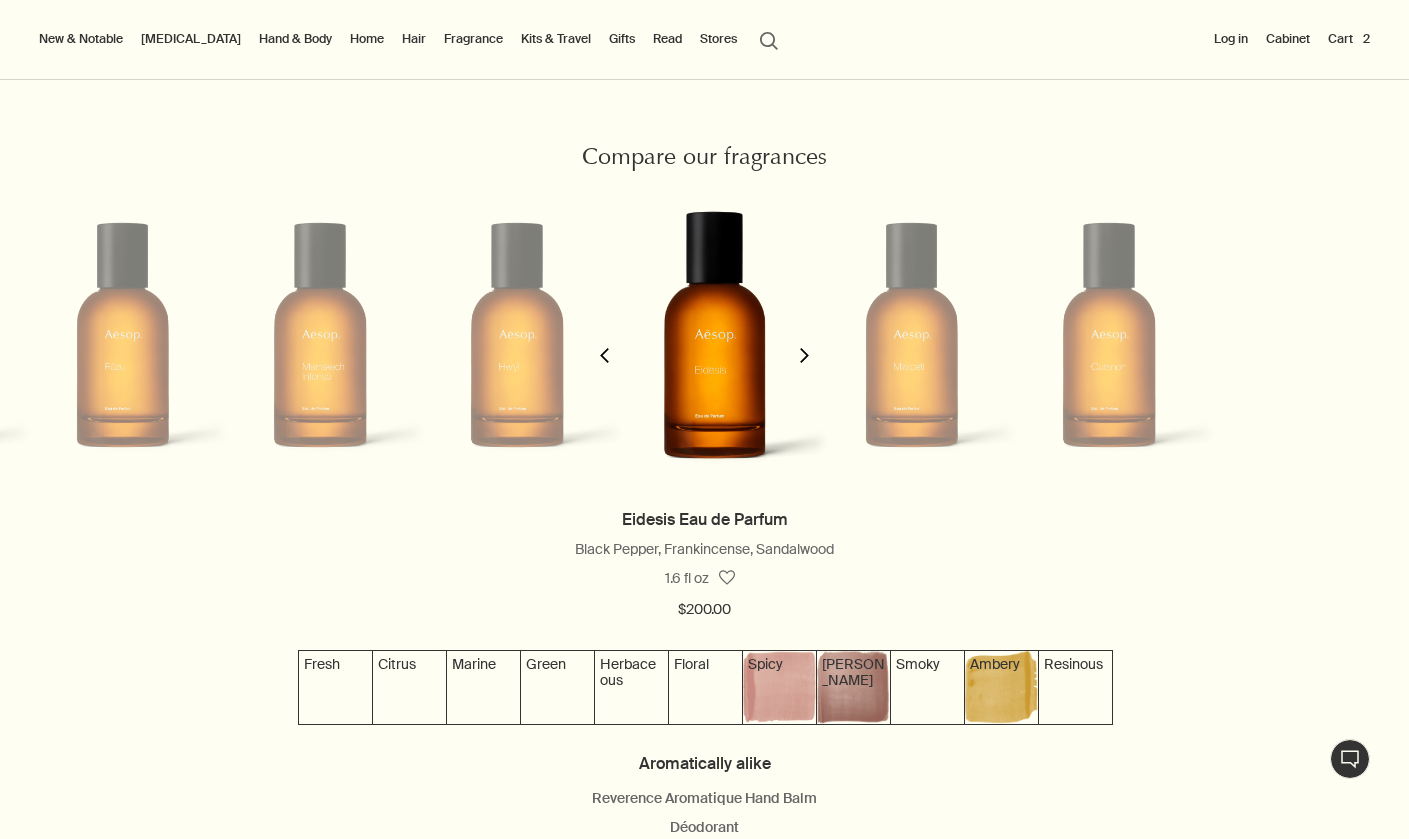 scroll, scrollTop: 0, scrollLeft: 1775, axis: horizontal 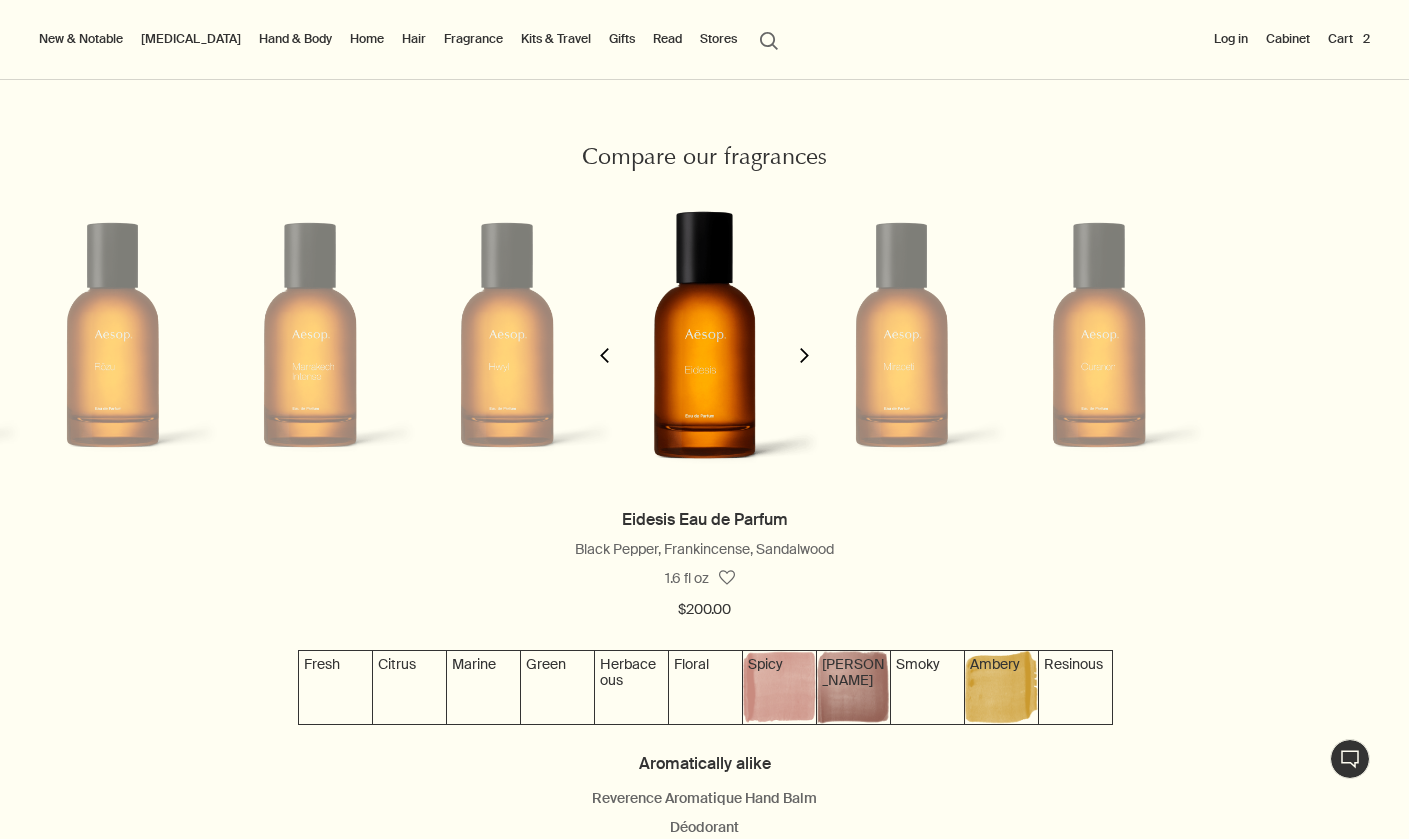 click on "chevron" 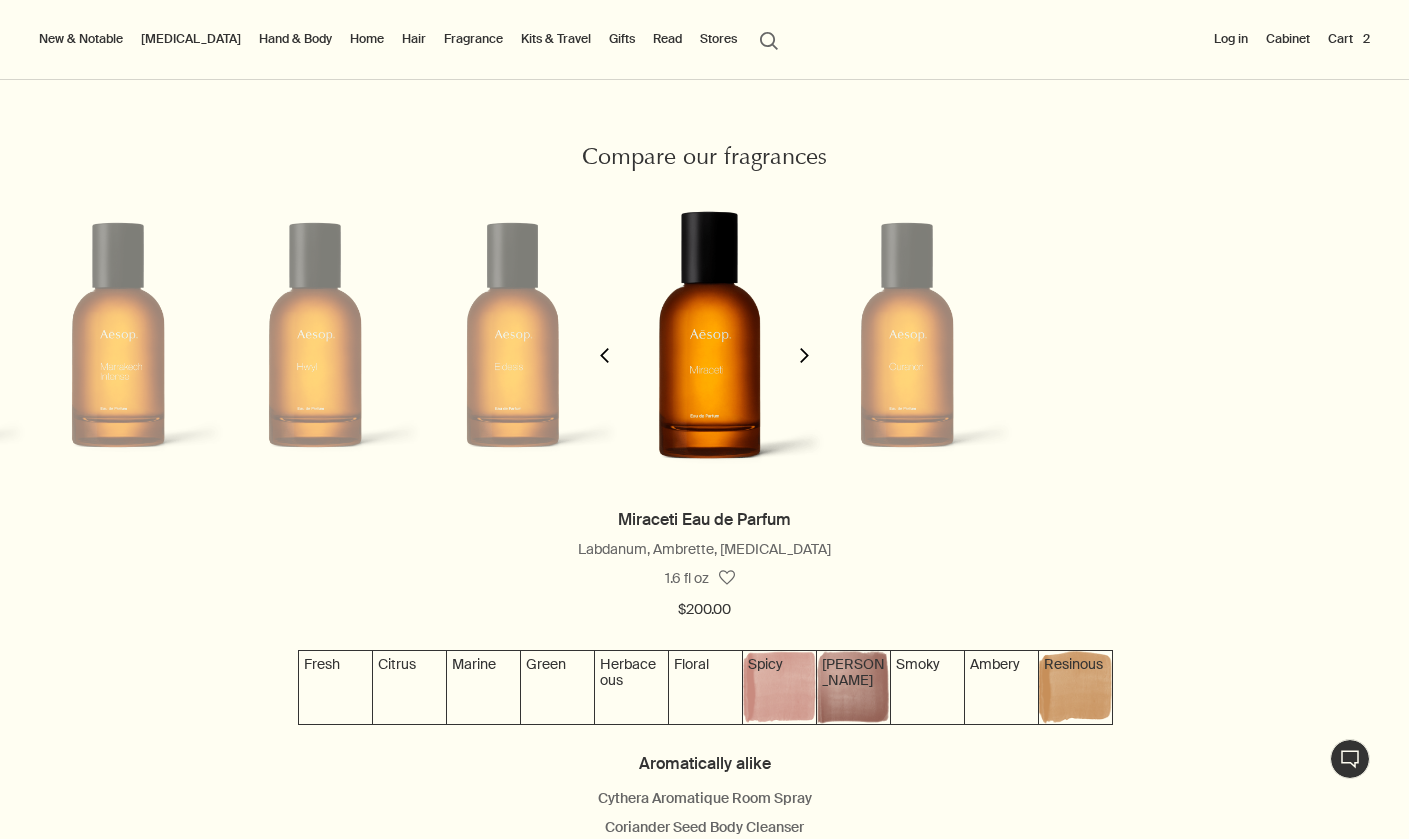 scroll, scrollTop: 0, scrollLeft: 1972, axis: horizontal 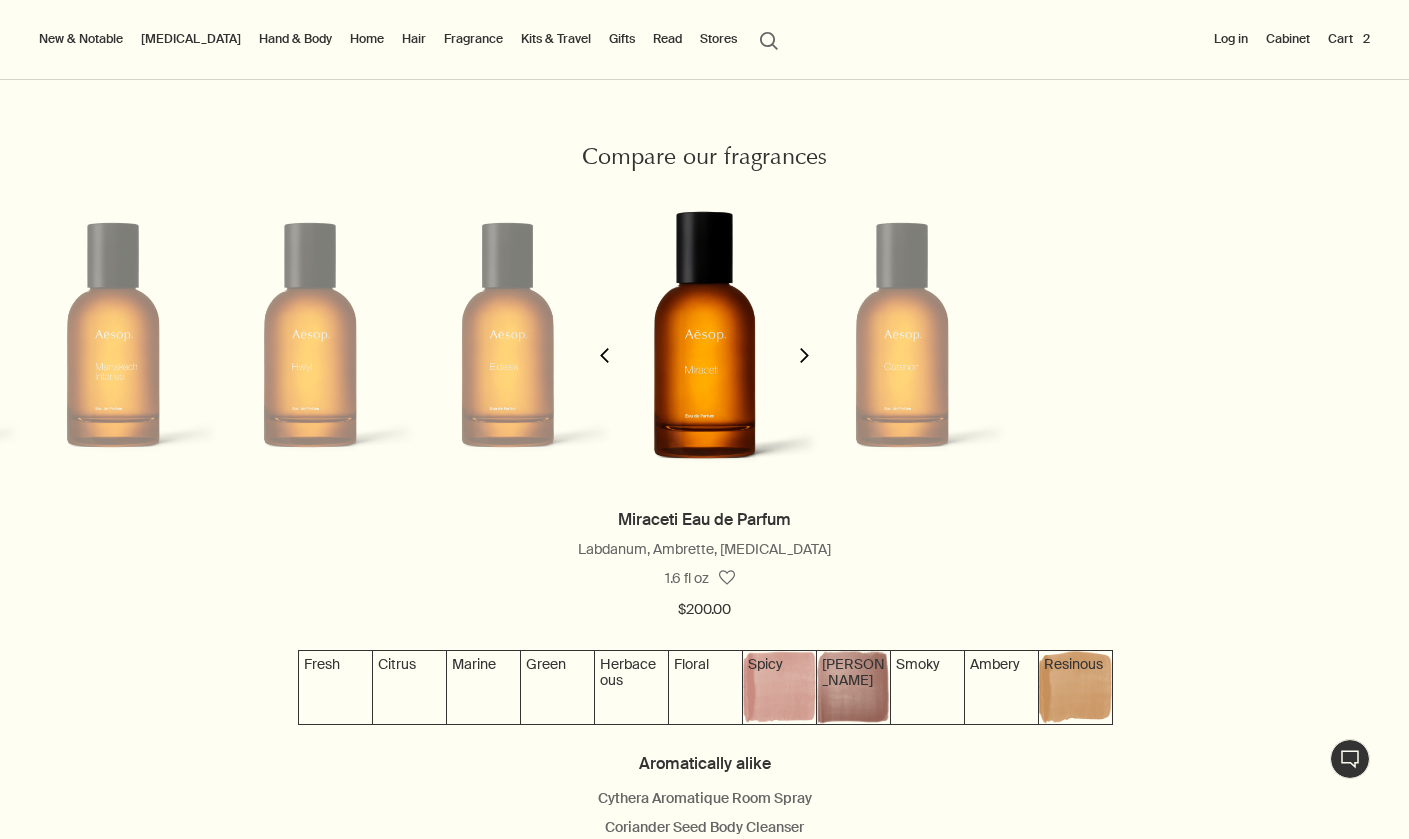 click on "chevron" 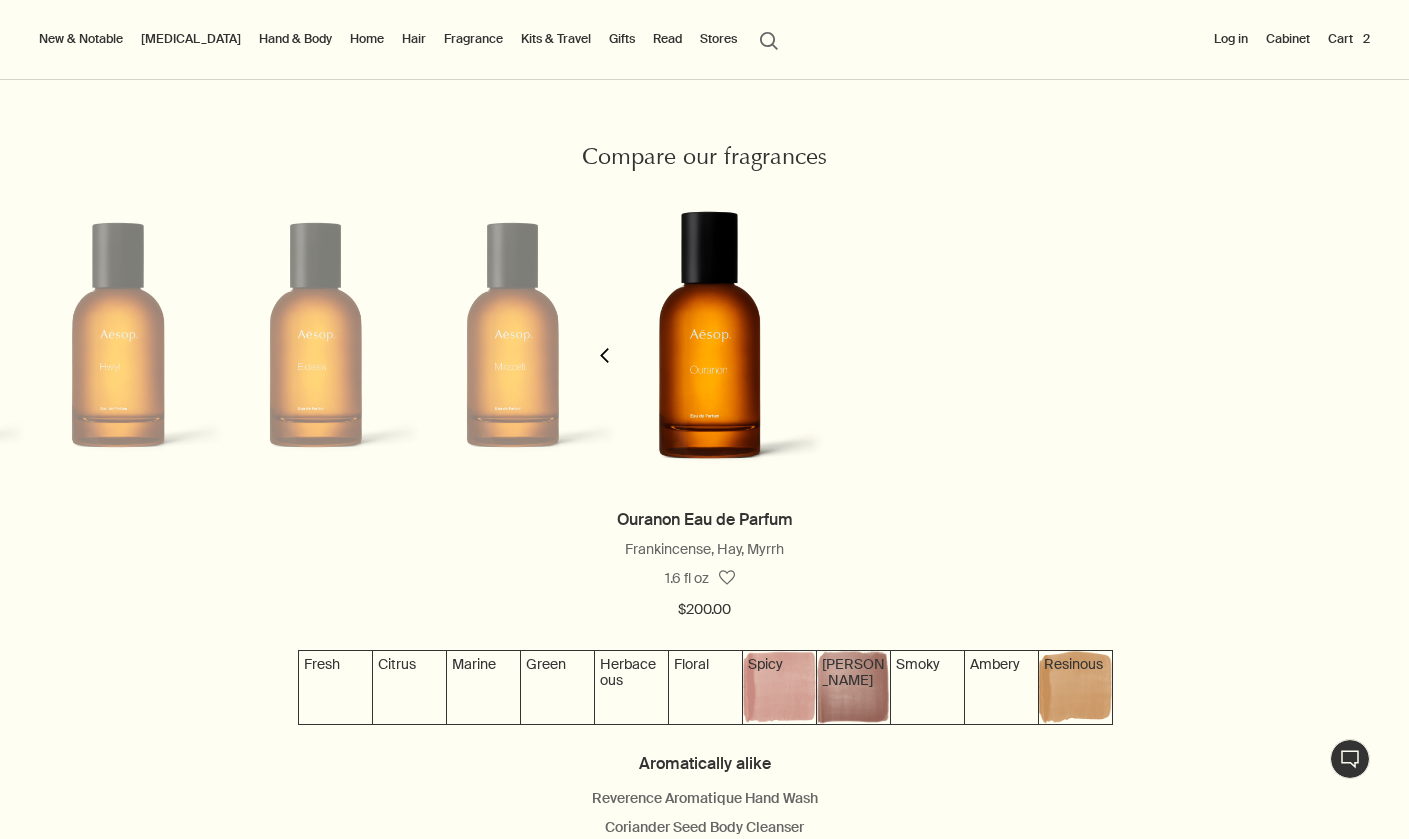scroll, scrollTop: 0, scrollLeft: 2169, axis: horizontal 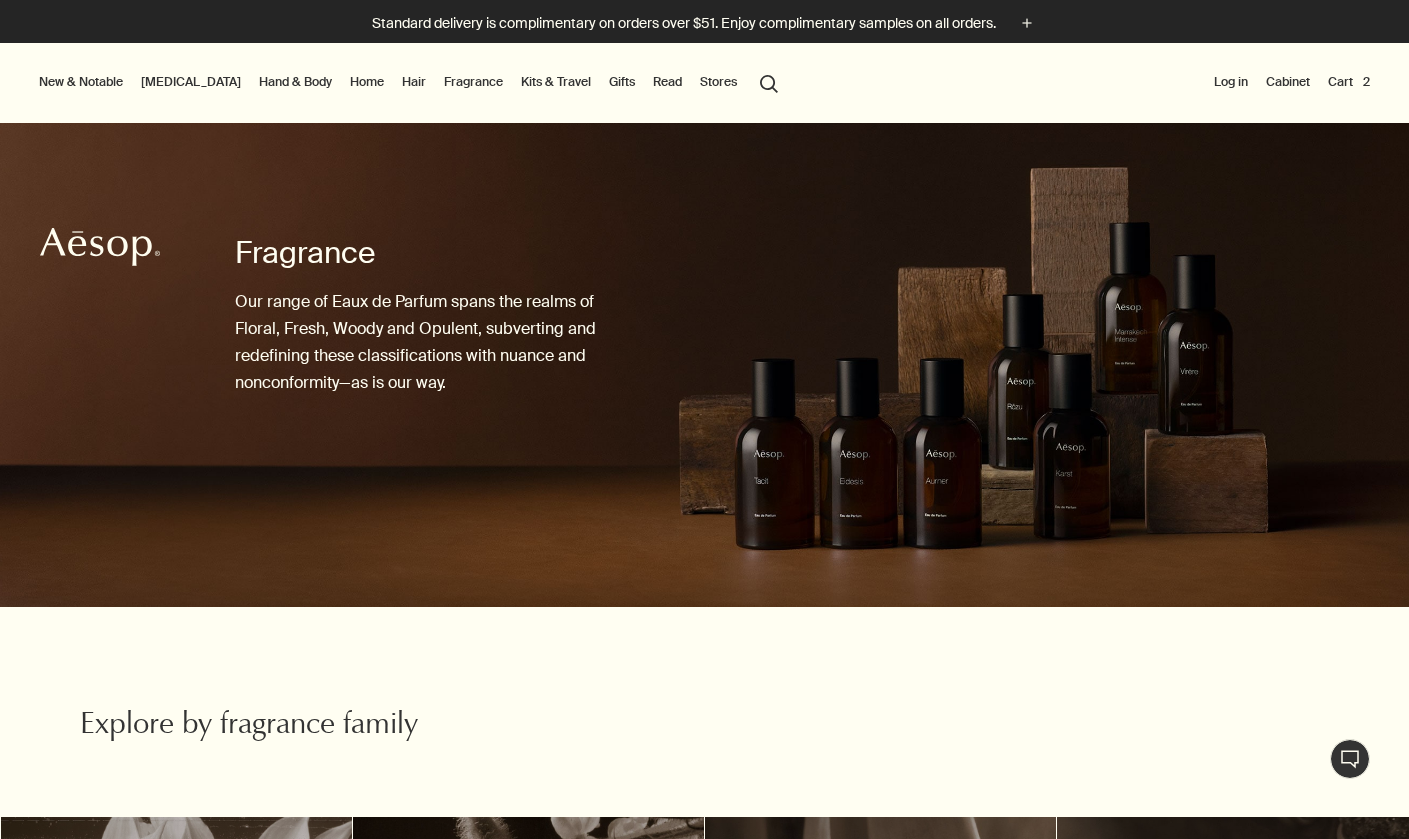click on "Fragrance" at bounding box center (473, 82) 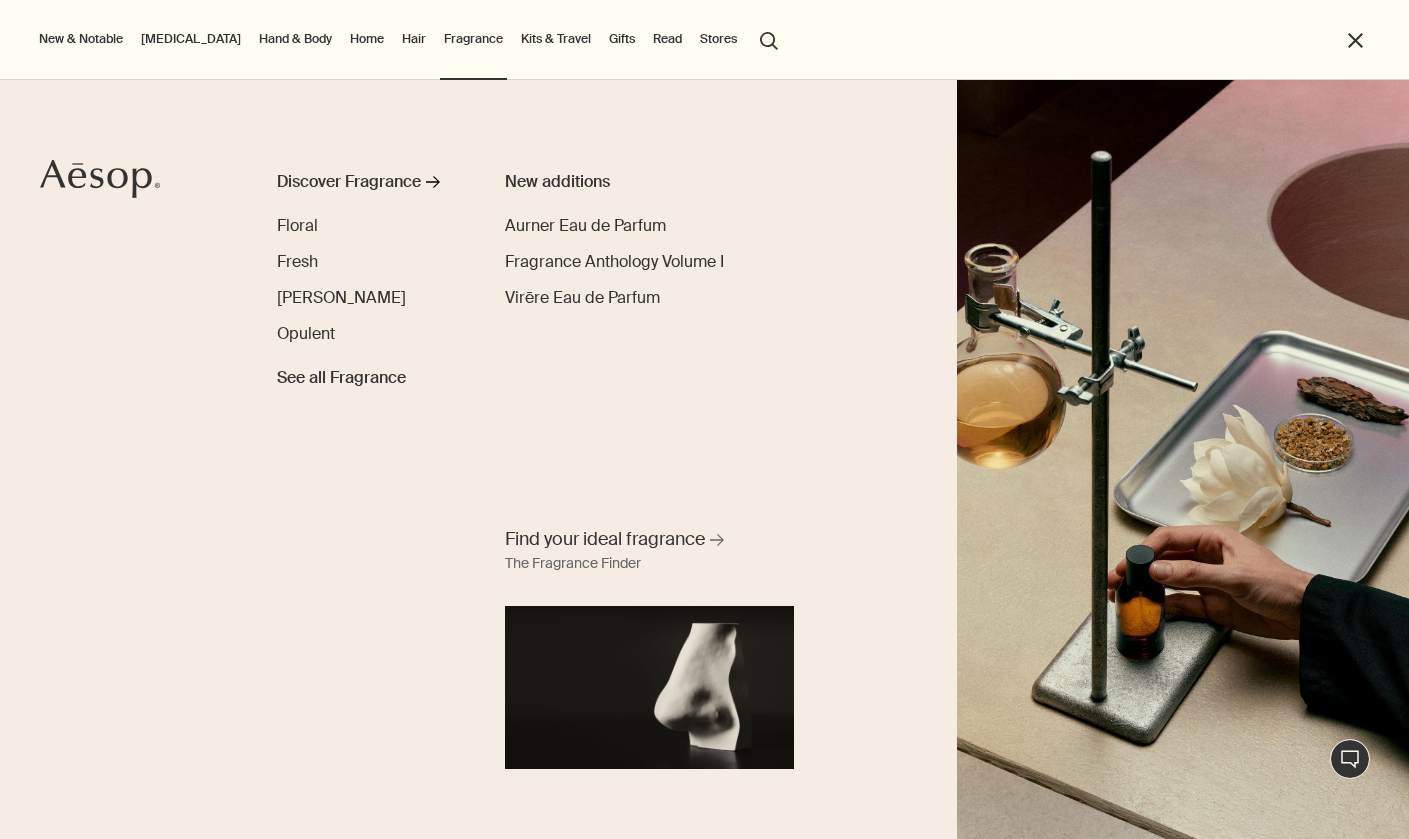 click on "Gifts" at bounding box center (622, 39) 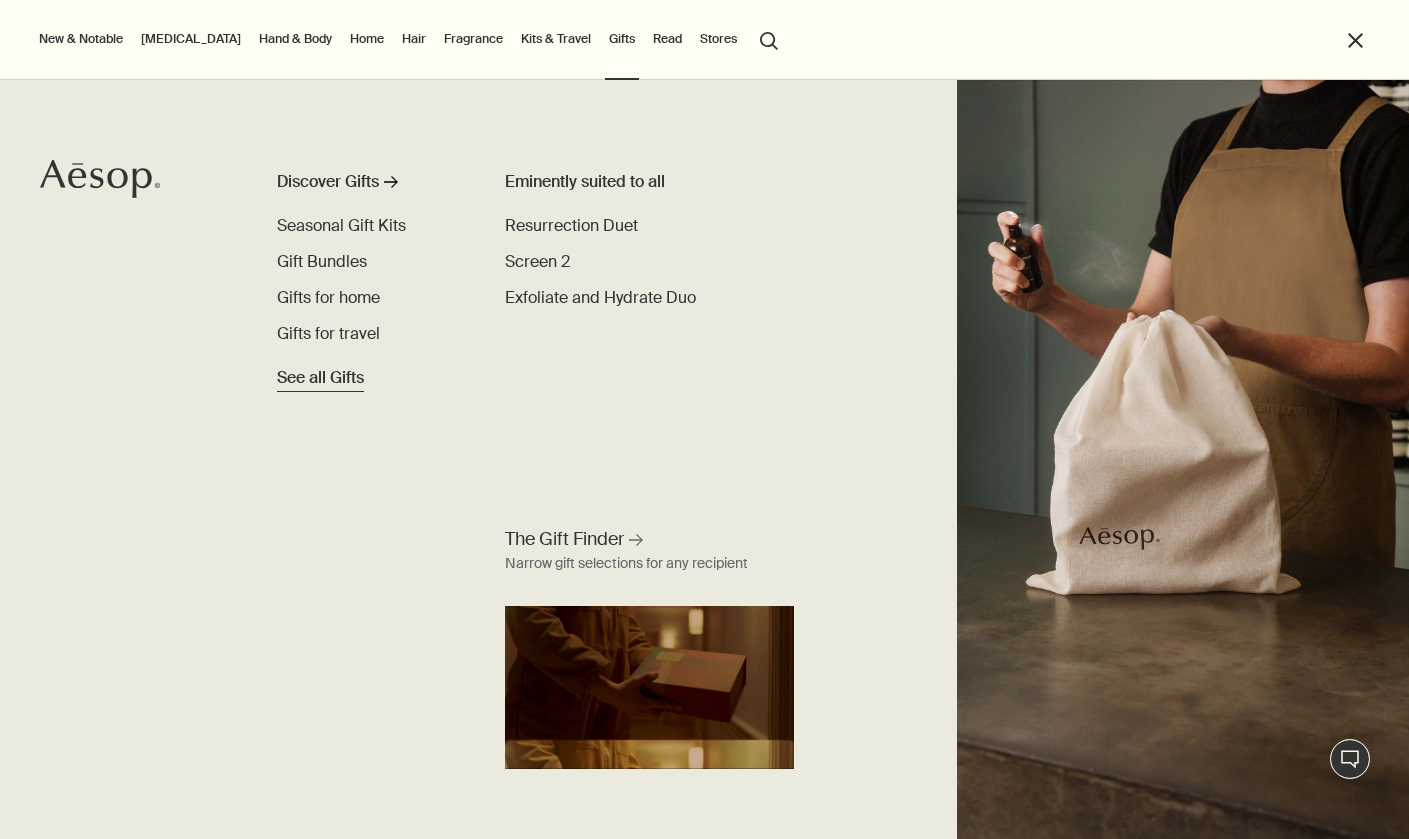 click on "See all Gifts" at bounding box center [320, 378] 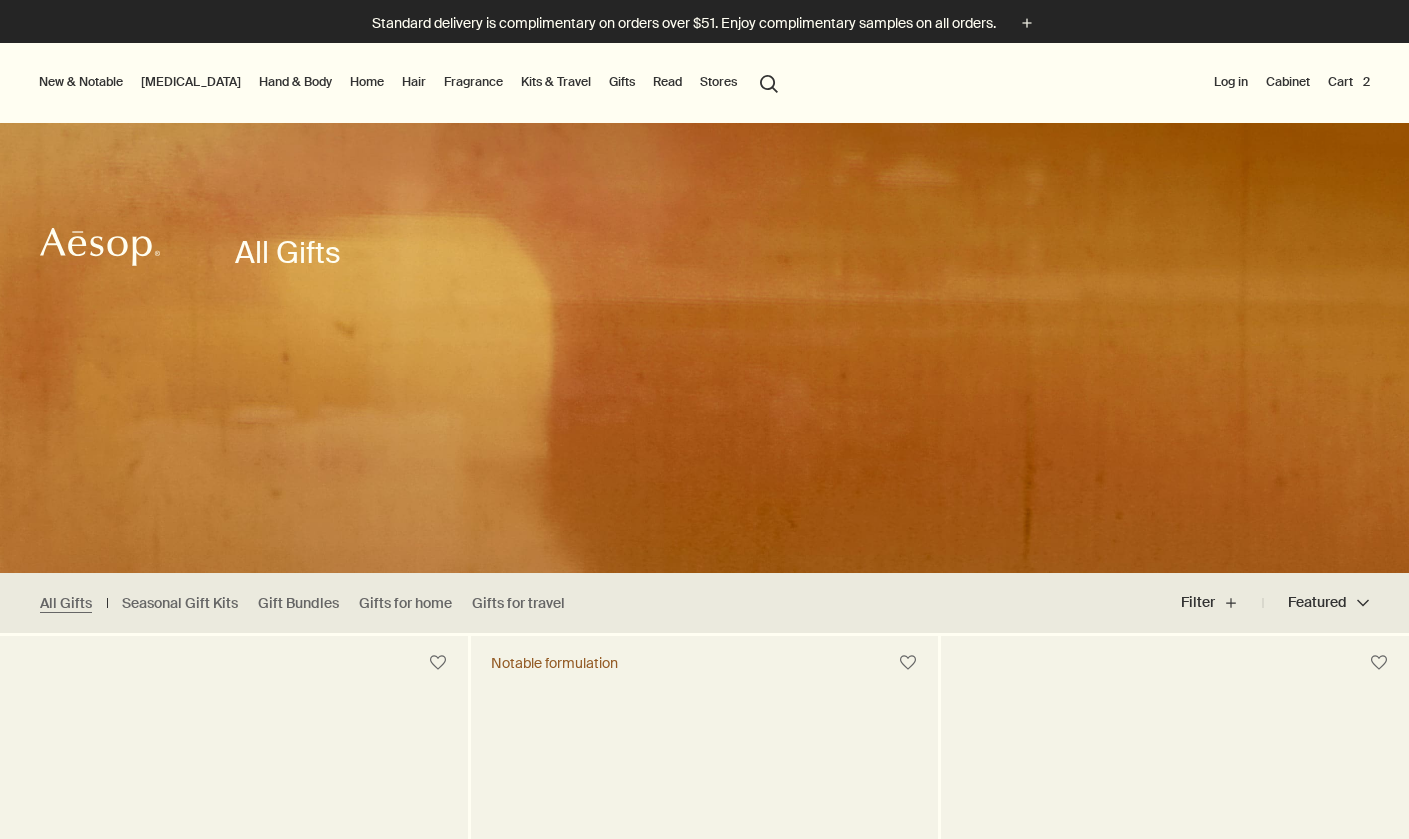 scroll, scrollTop: 515, scrollLeft: 0, axis: vertical 